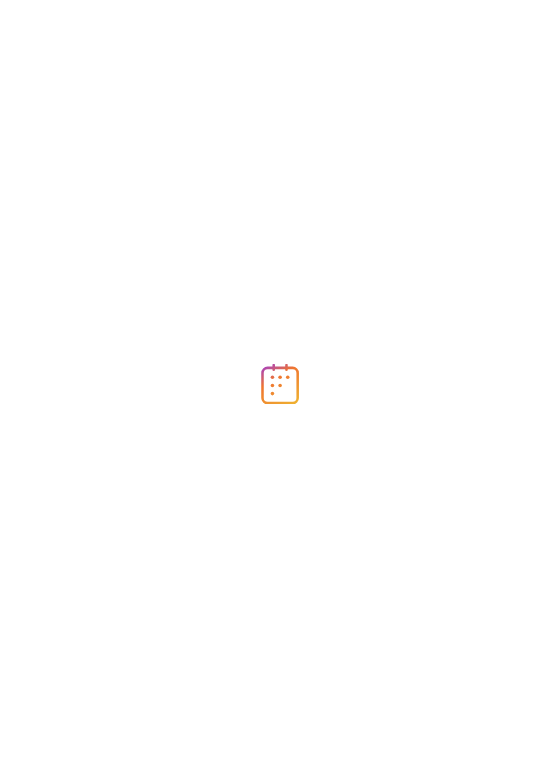 scroll, scrollTop: 0, scrollLeft: 0, axis: both 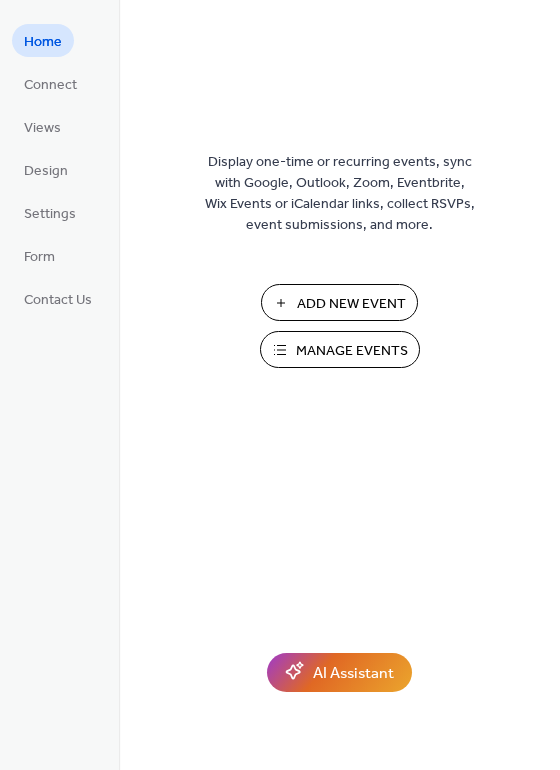 click on "Manage Events" at bounding box center [352, 351] 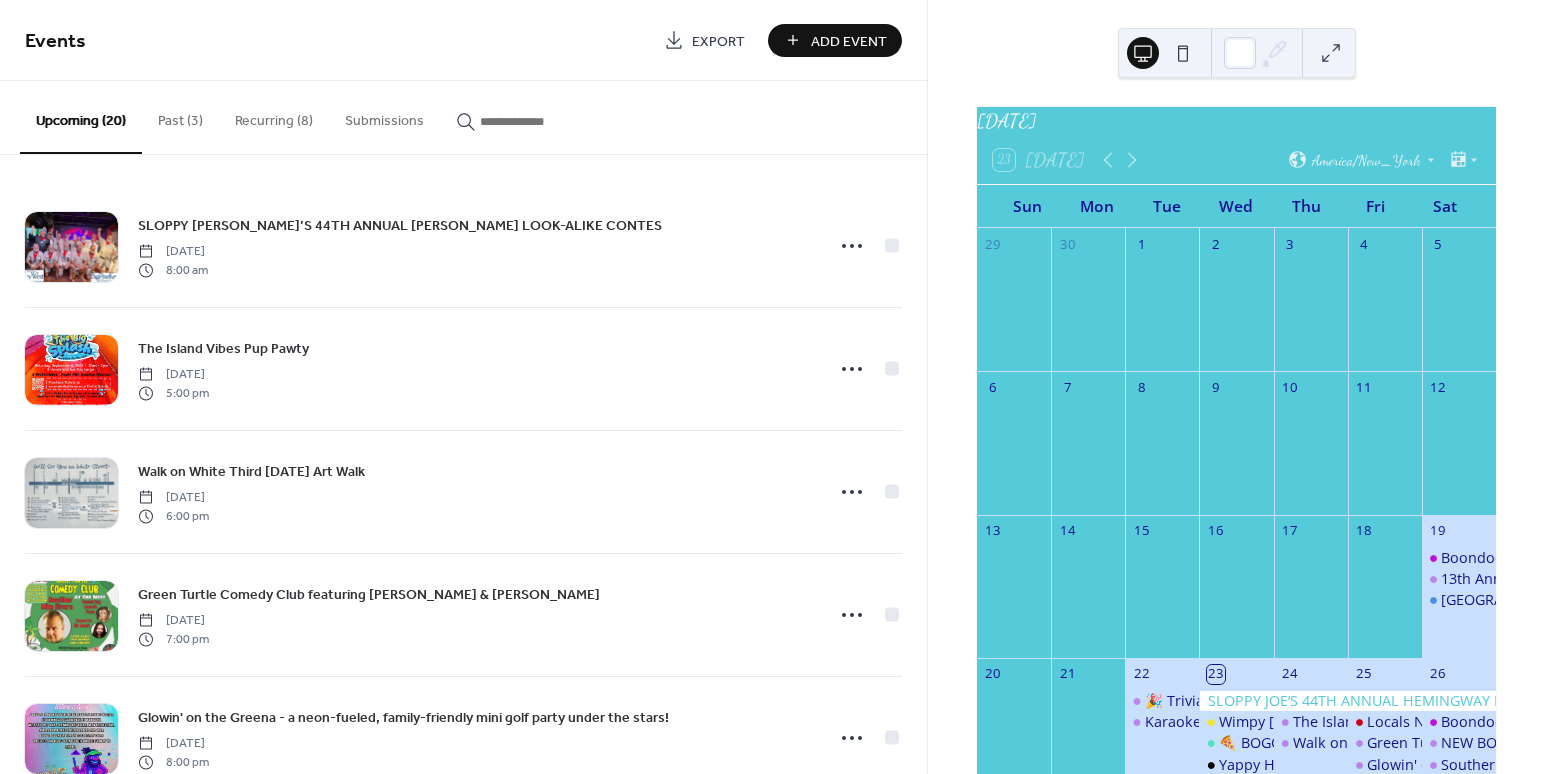 scroll, scrollTop: 0, scrollLeft: 0, axis: both 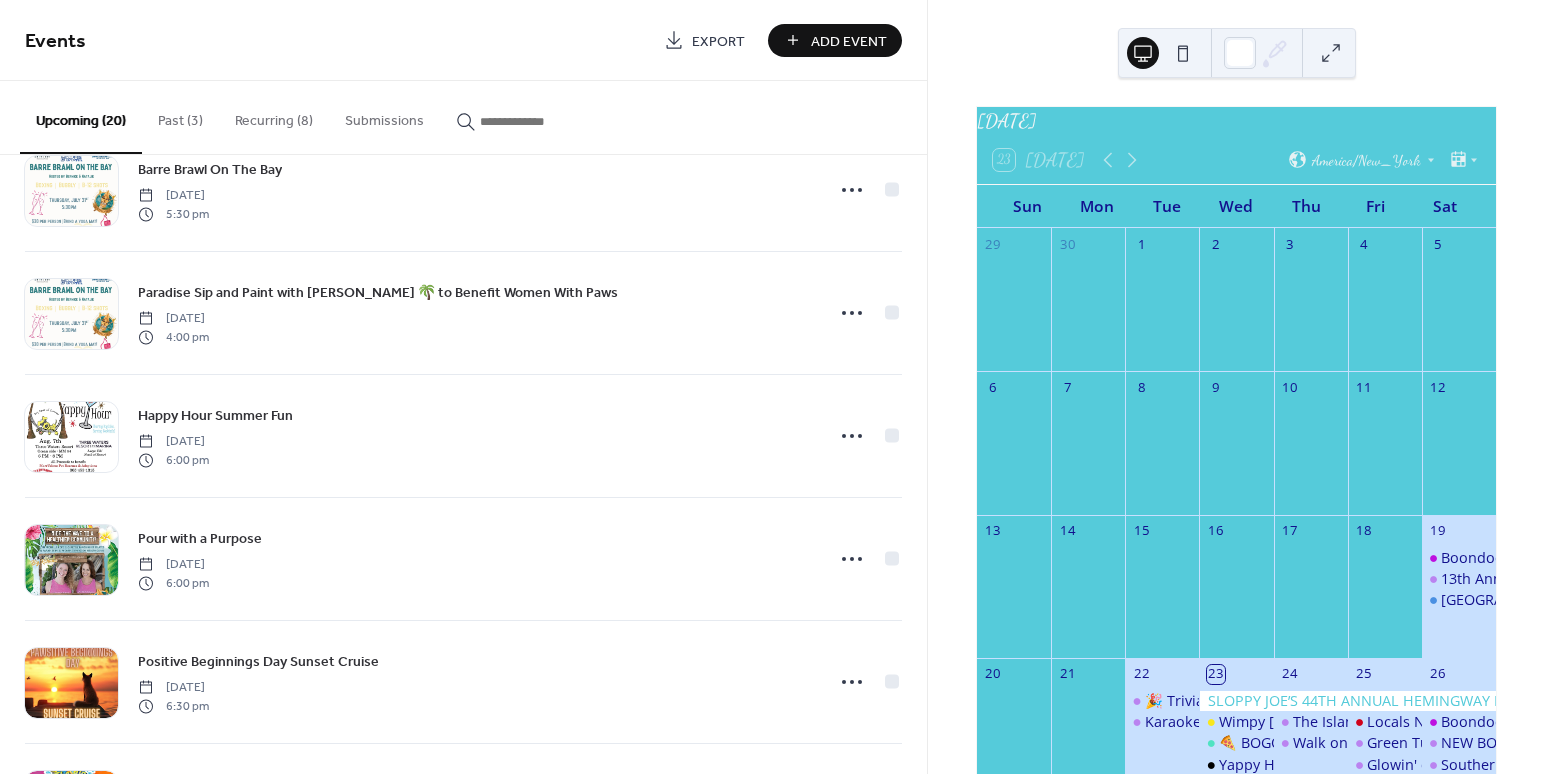 click on "Add Event" at bounding box center [849, 41] 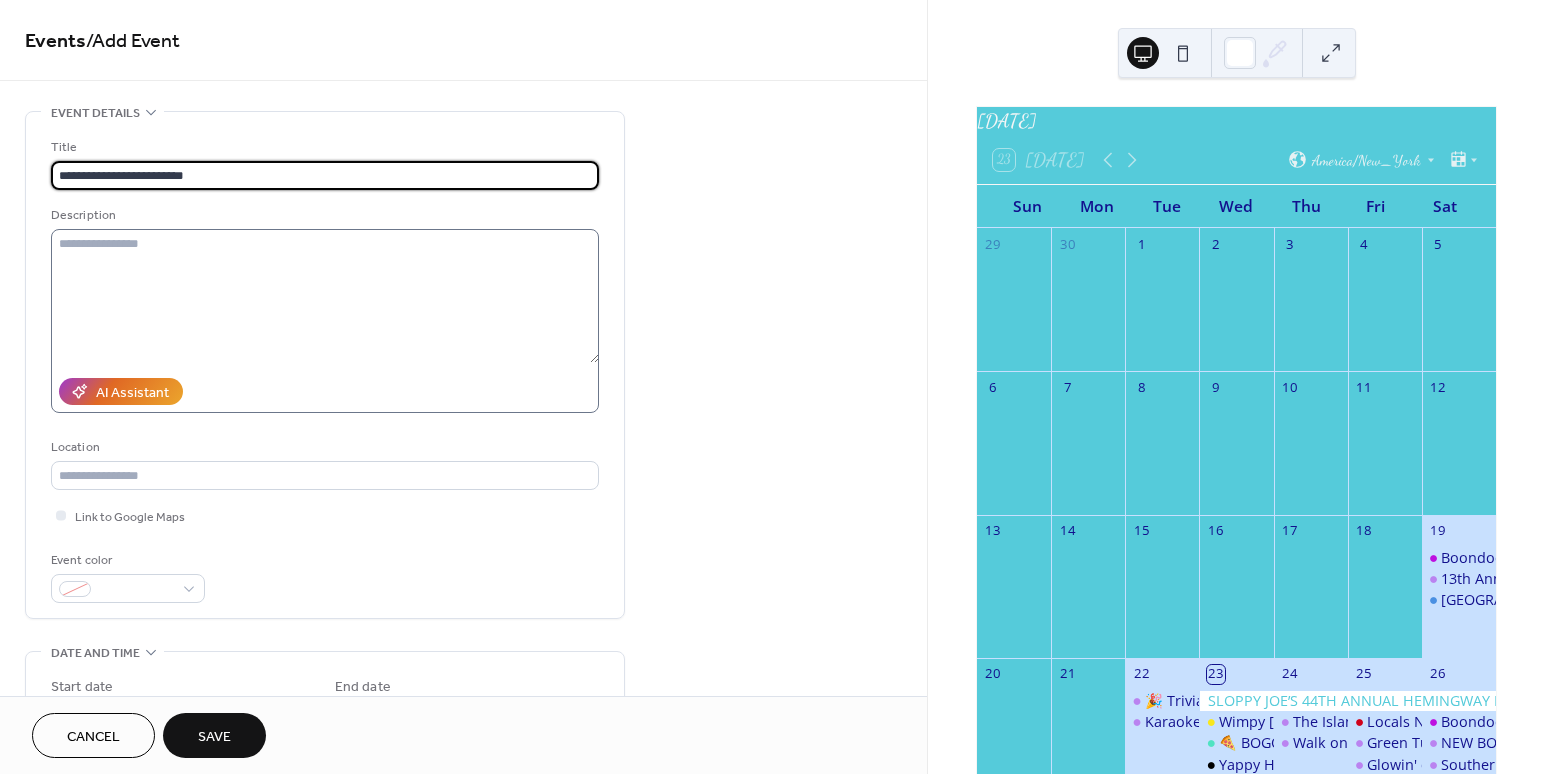 type on "**********" 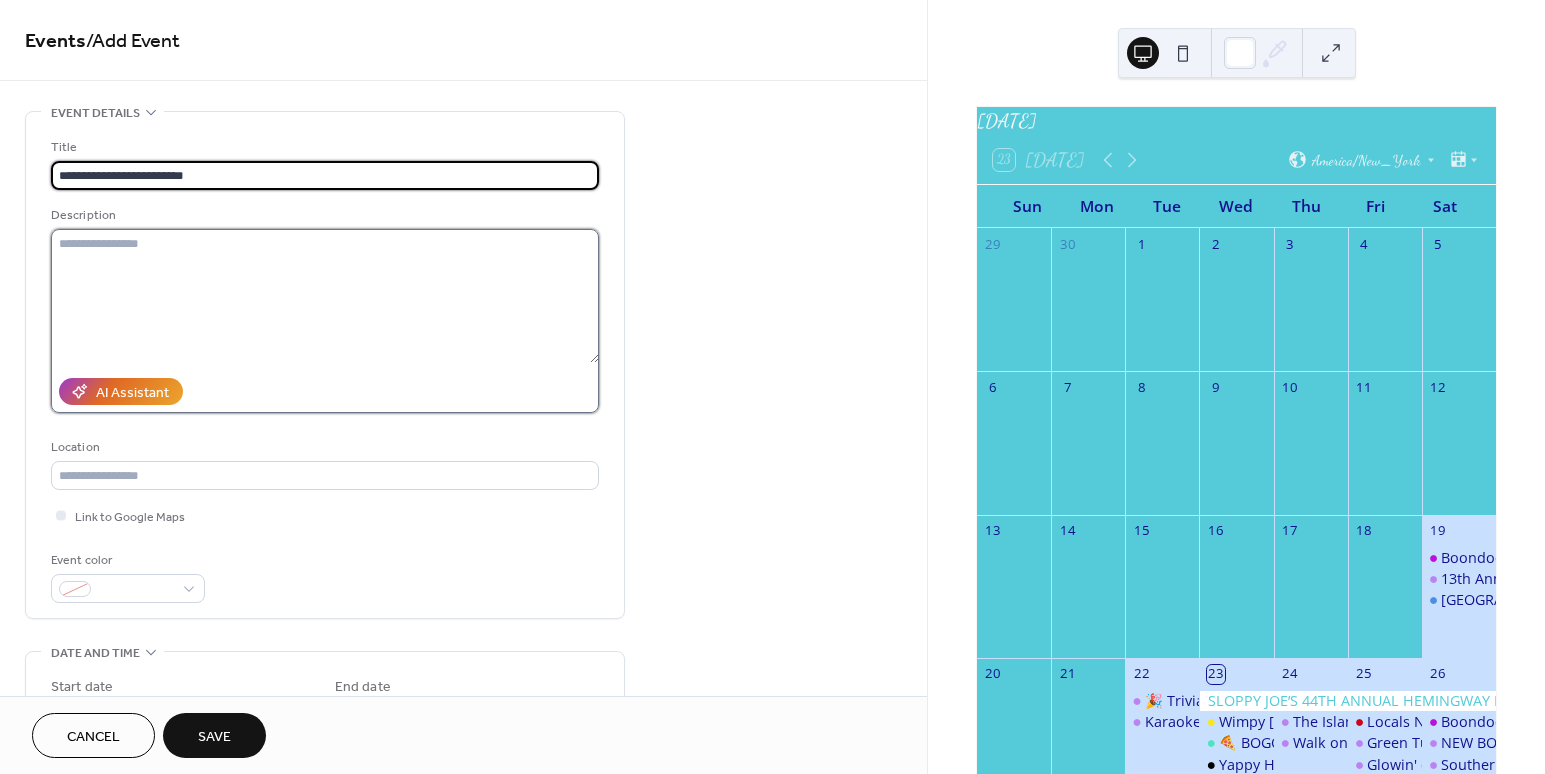 click at bounding box center [325, 296] 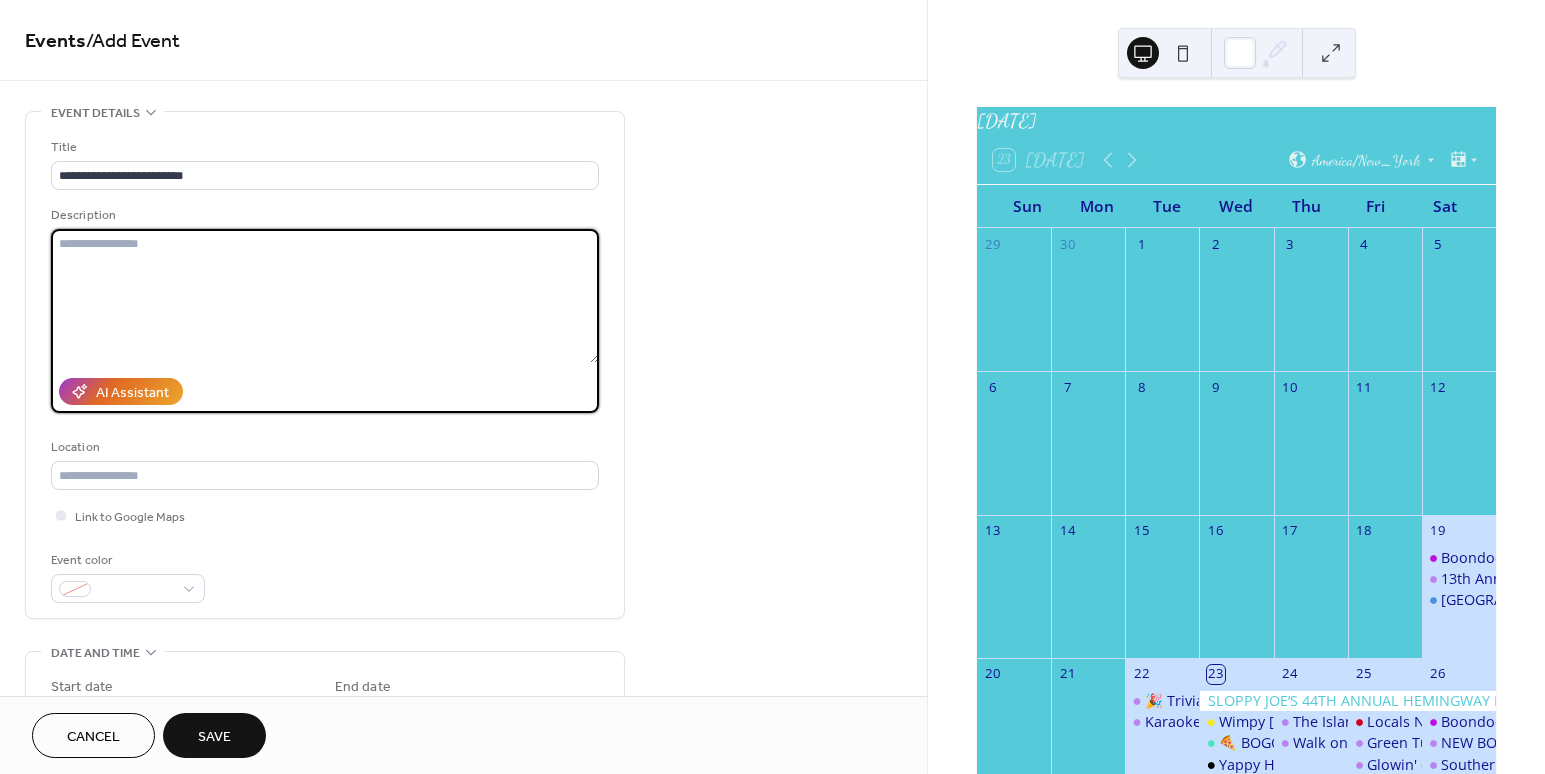 paste on "**********" 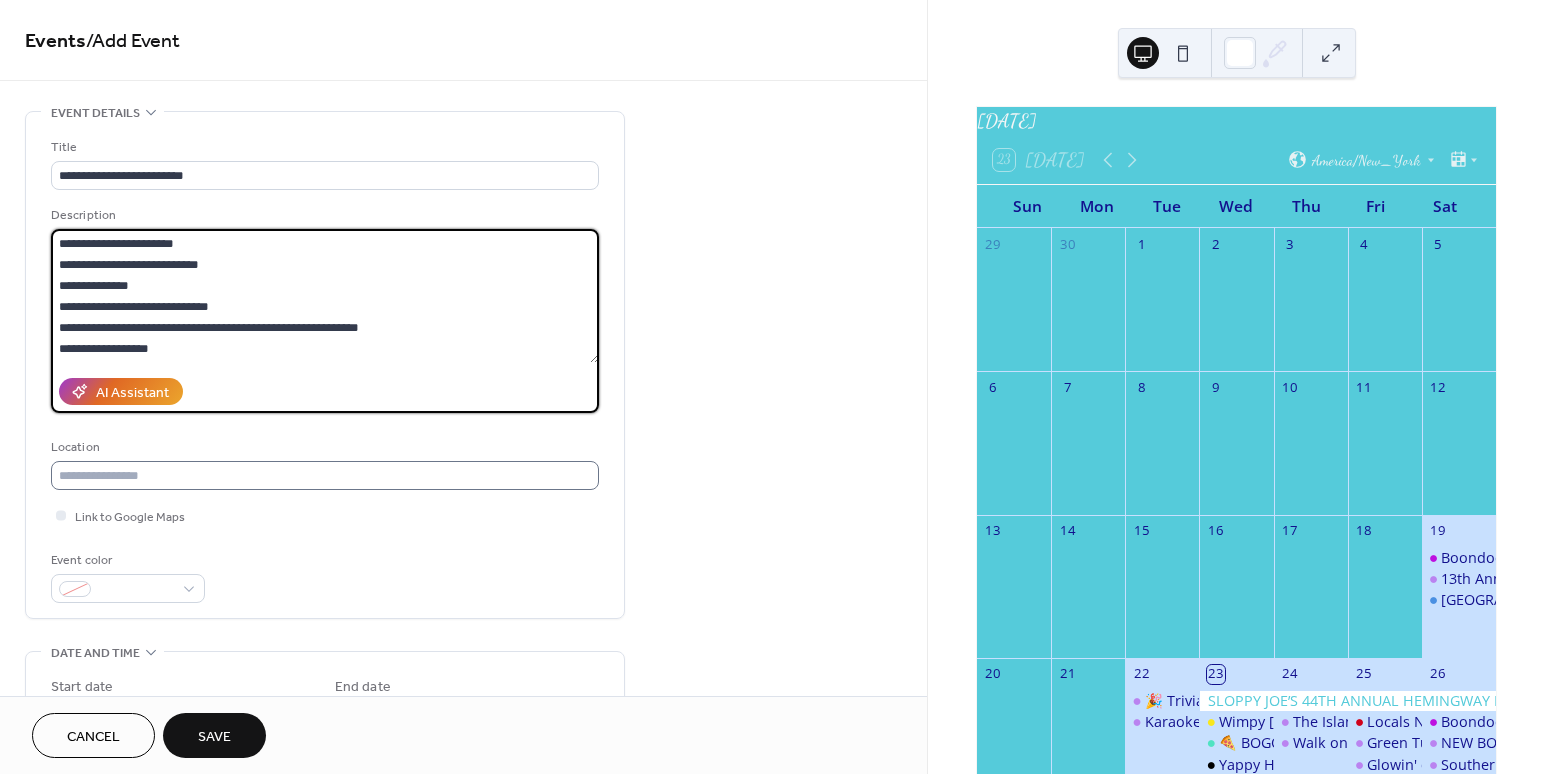 type on "**********" 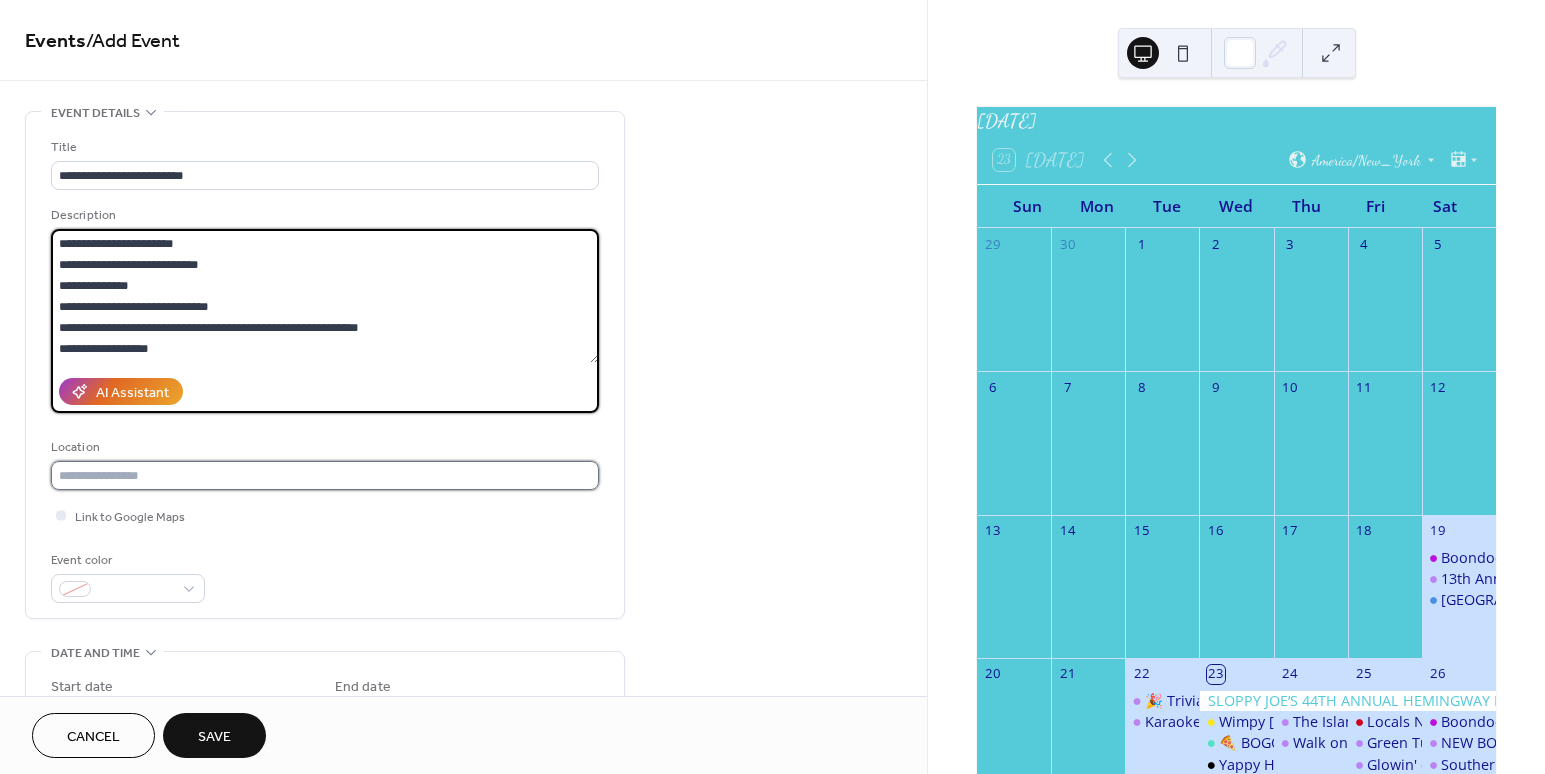 click at bounding box center [325, 475] 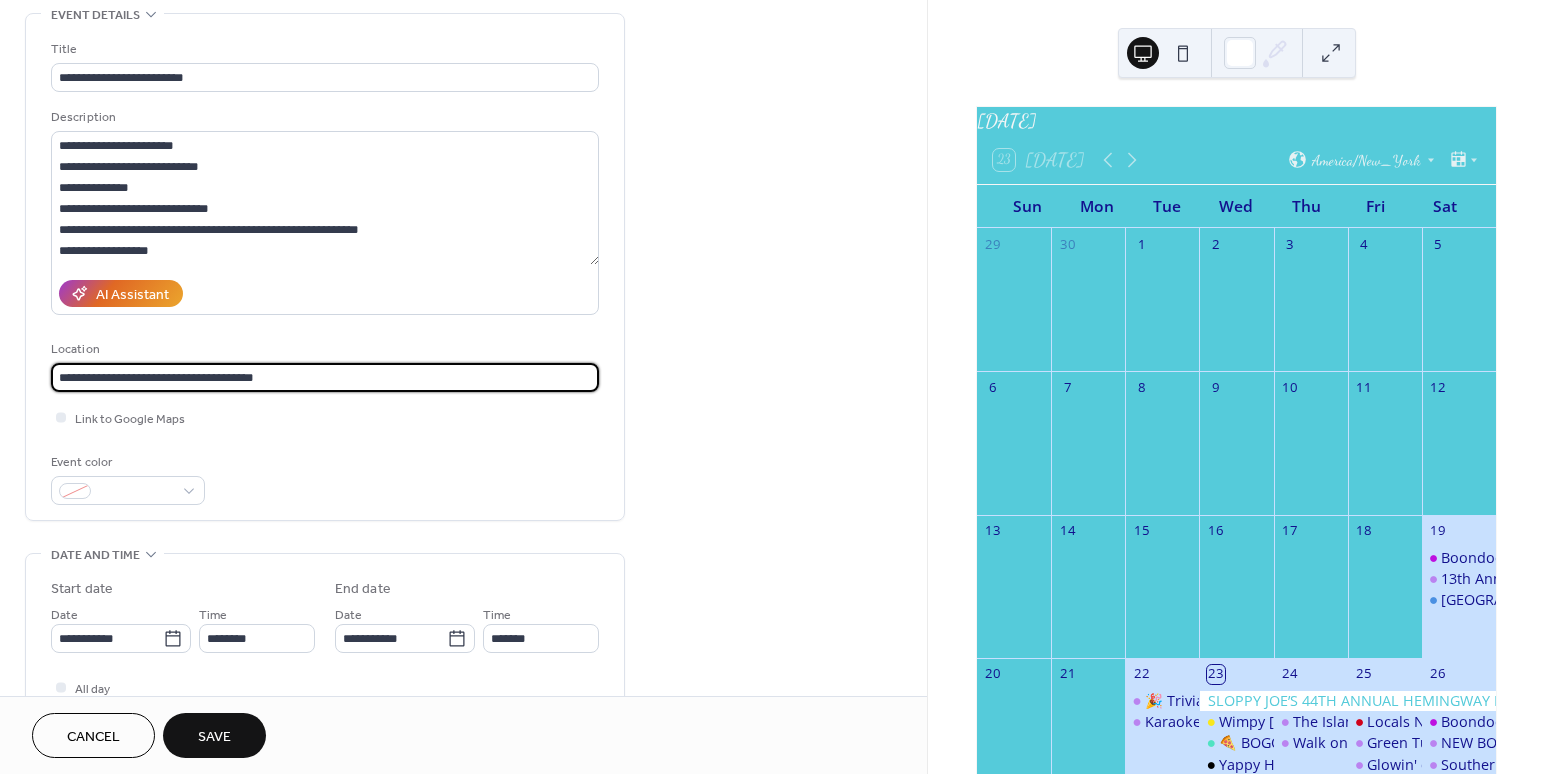scroll, scrollTop: 375, scrollLeft: 0, axis: vertical 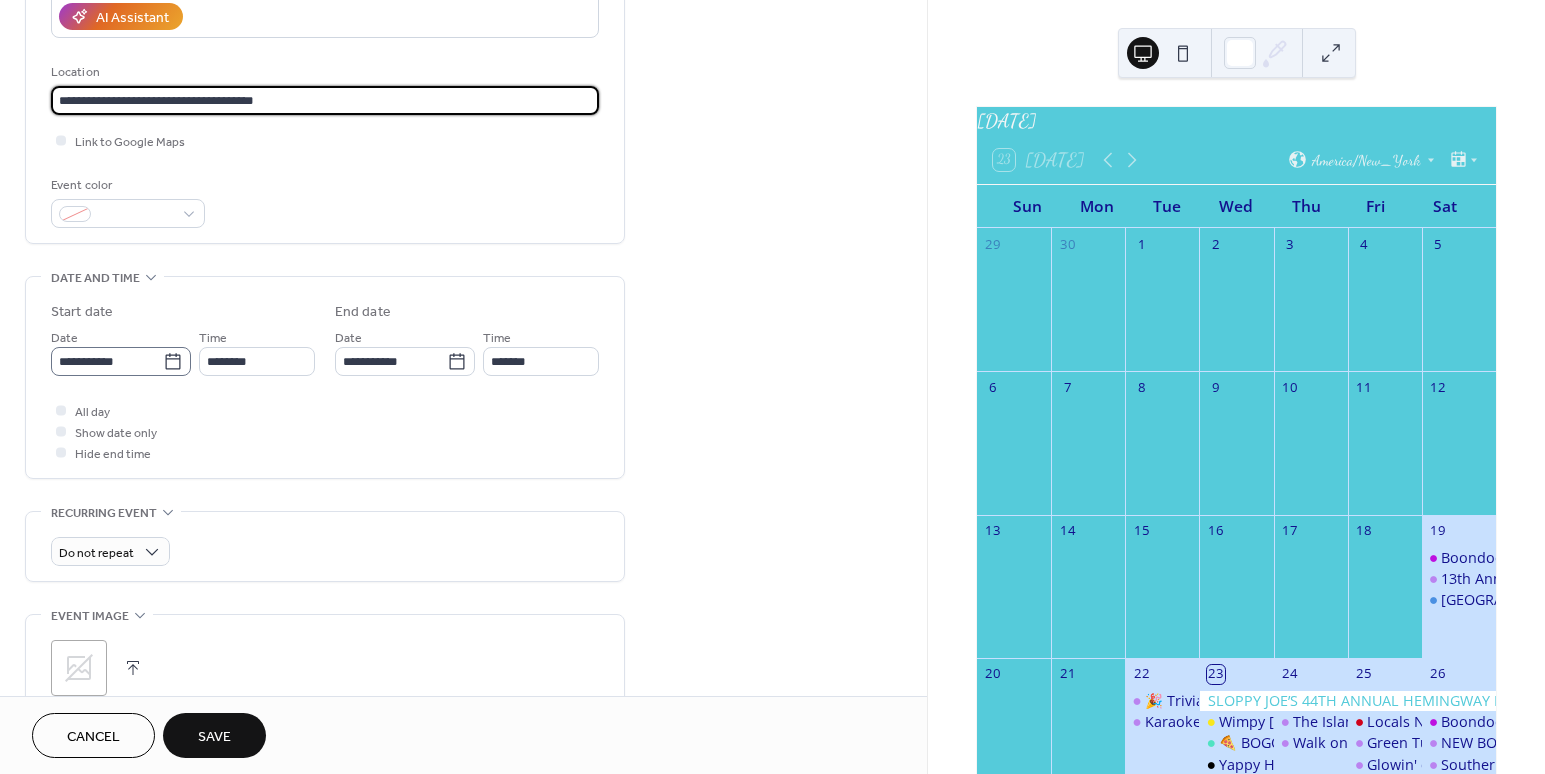 type on "**********" 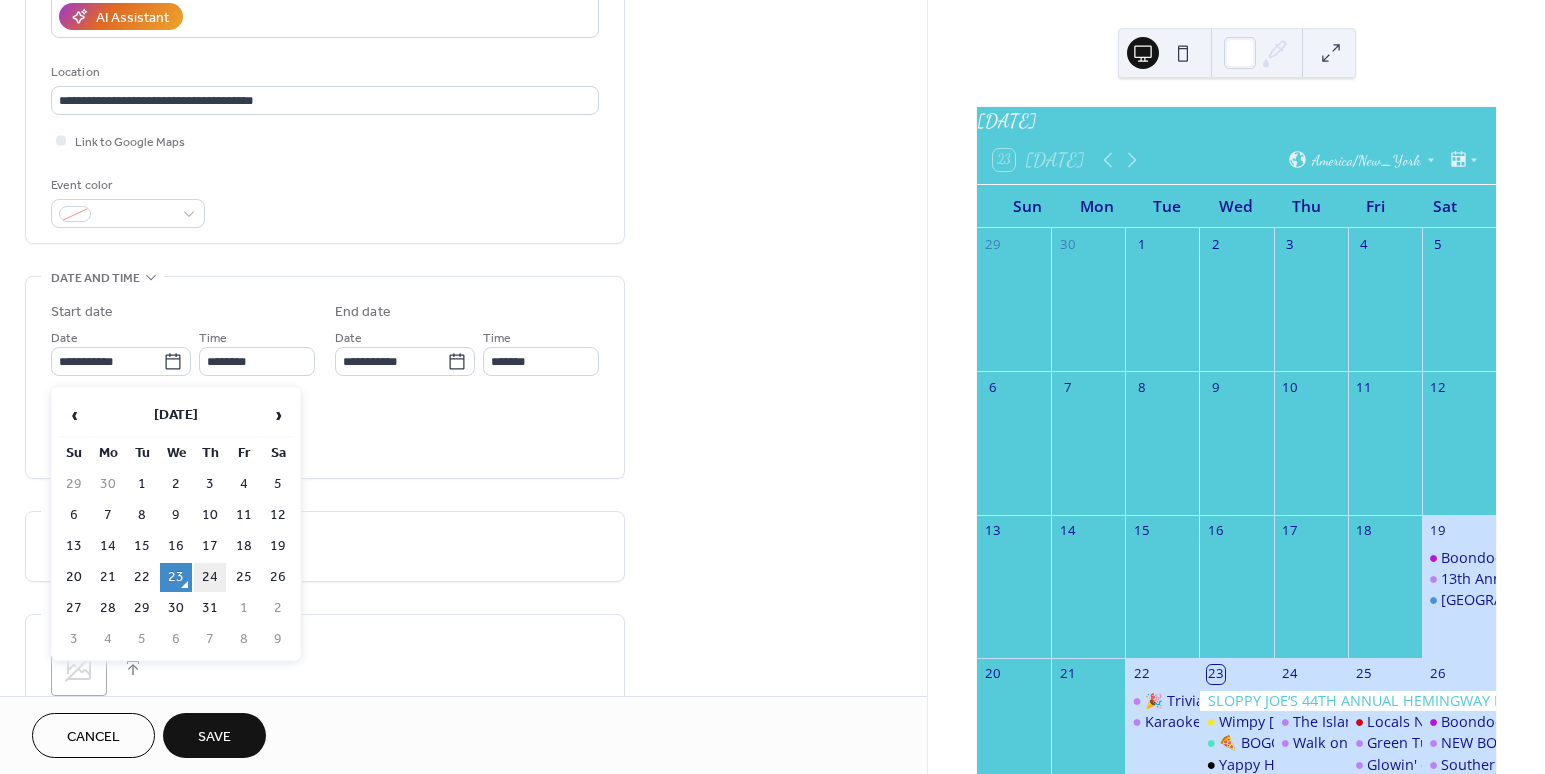click on "24" at bounding box center [210, 577] 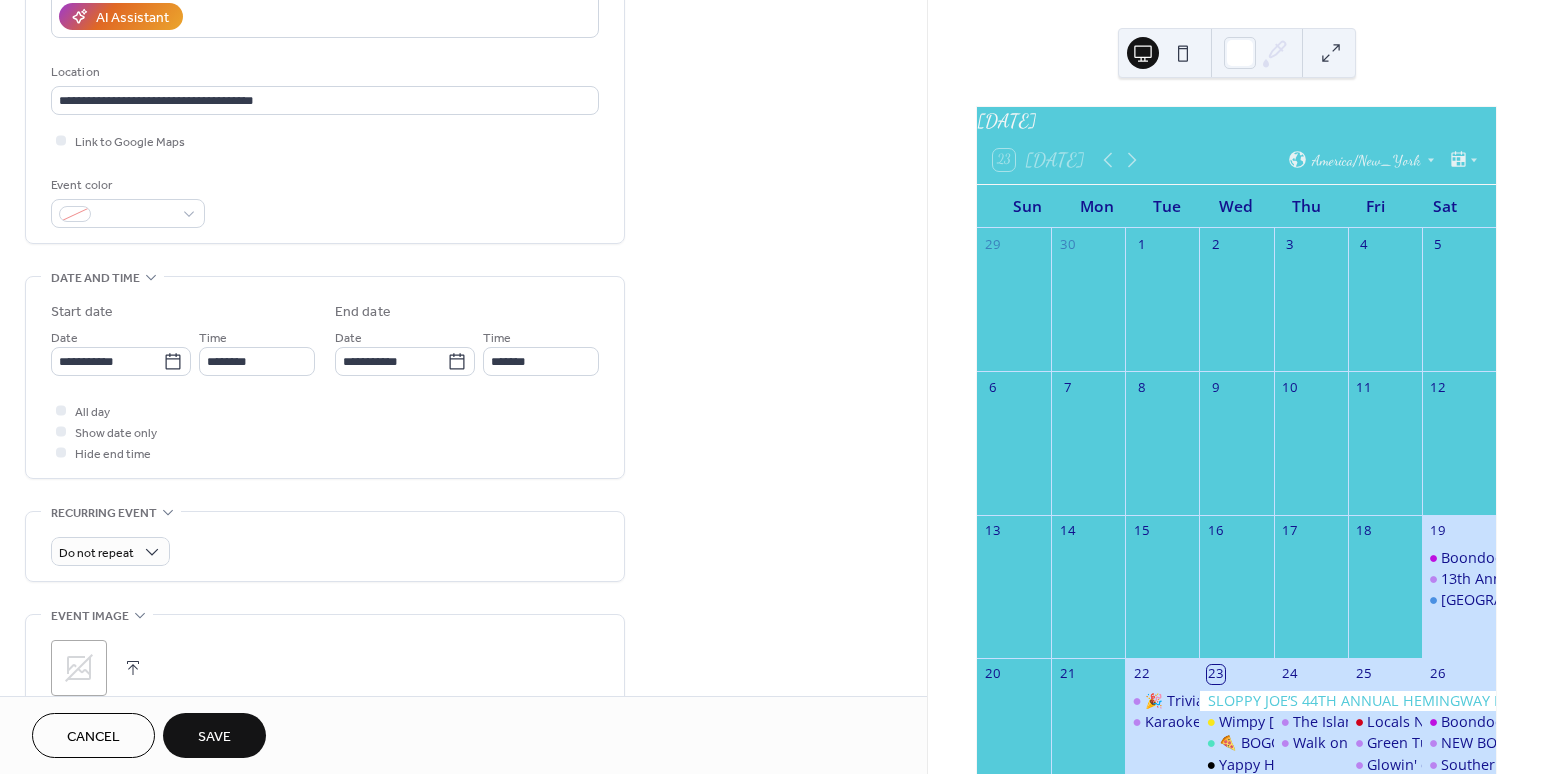 type on "**********" 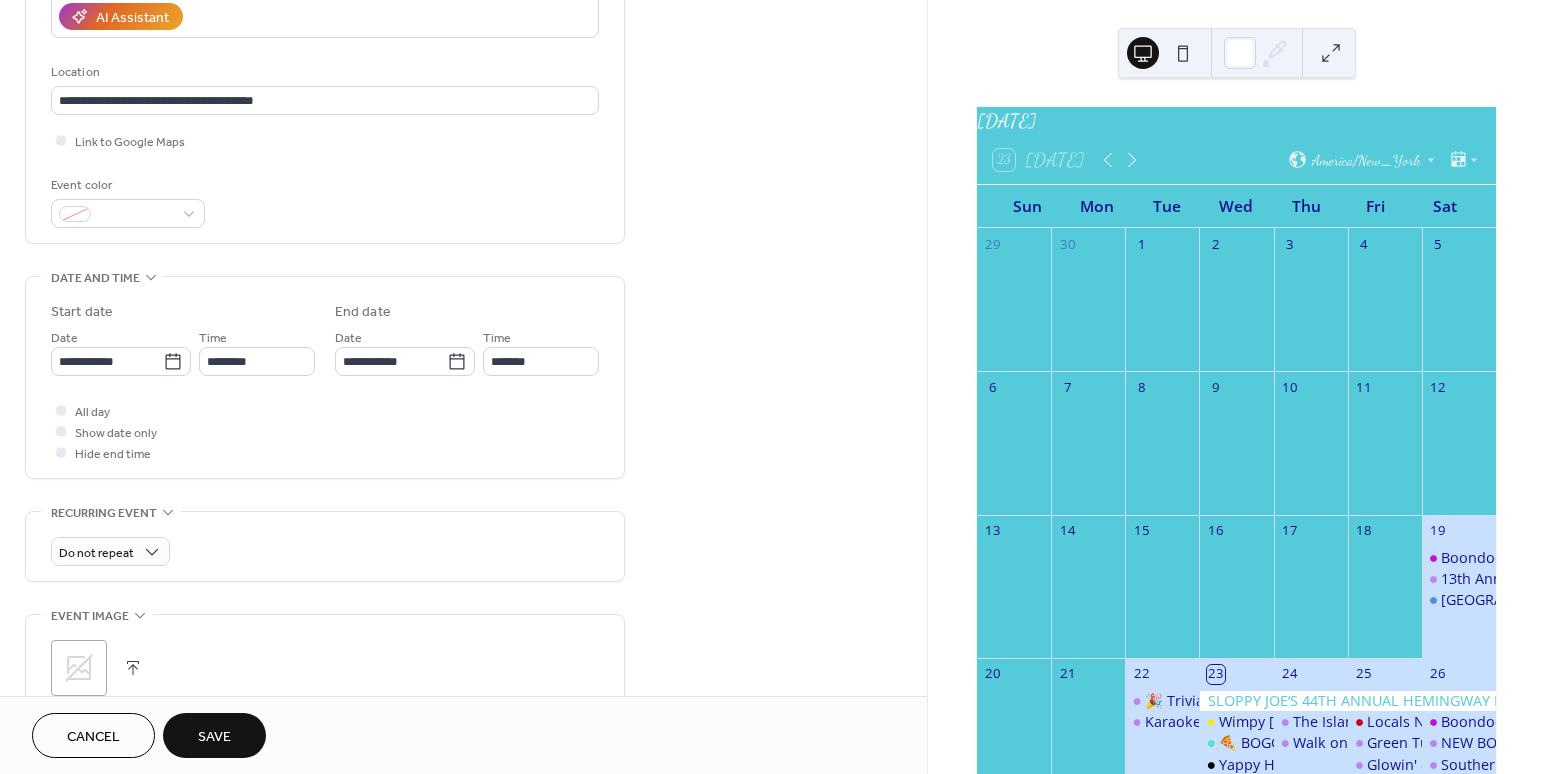 type on "**********" 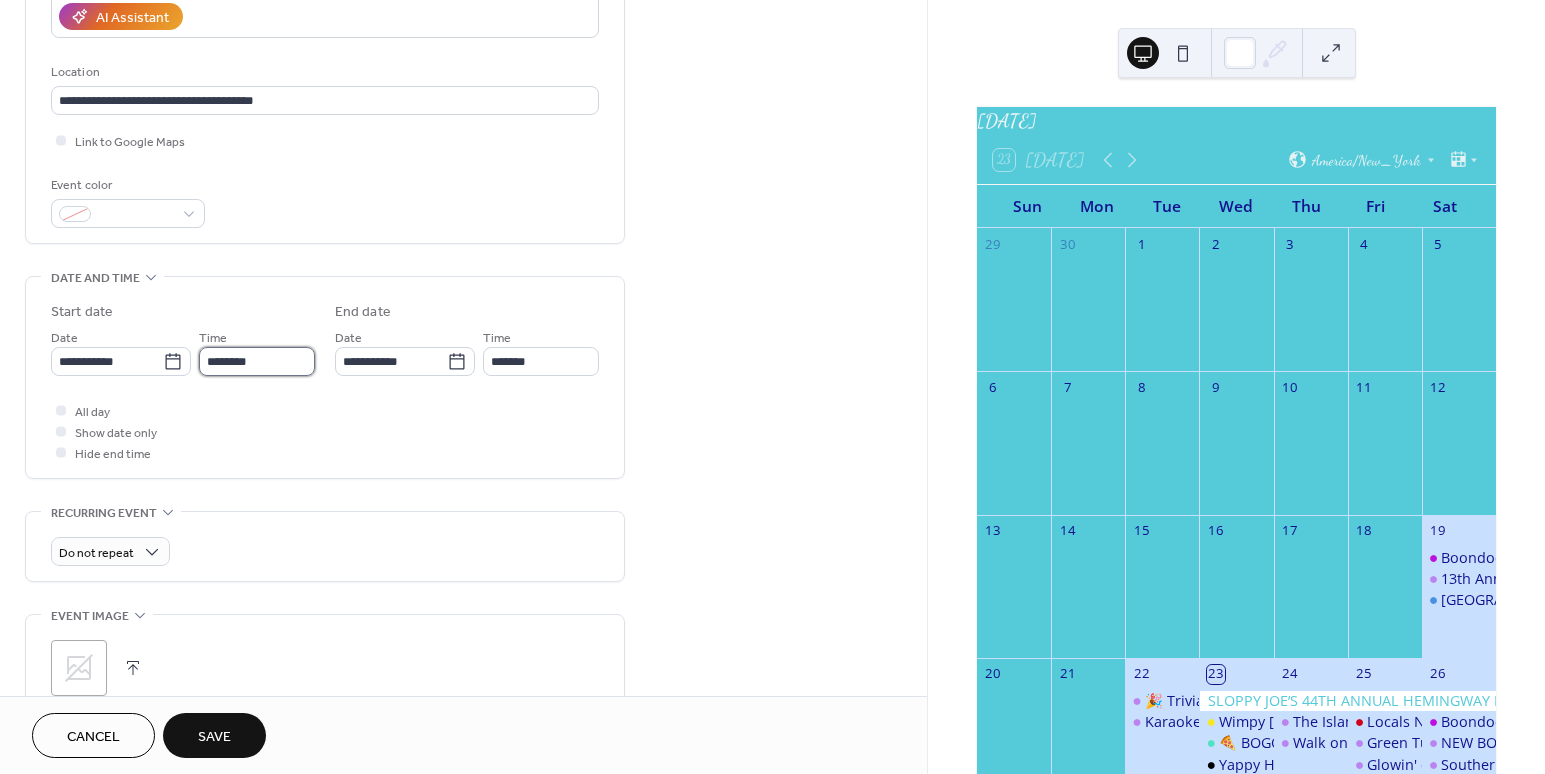 click on "********" at bounding box center [257, 361] 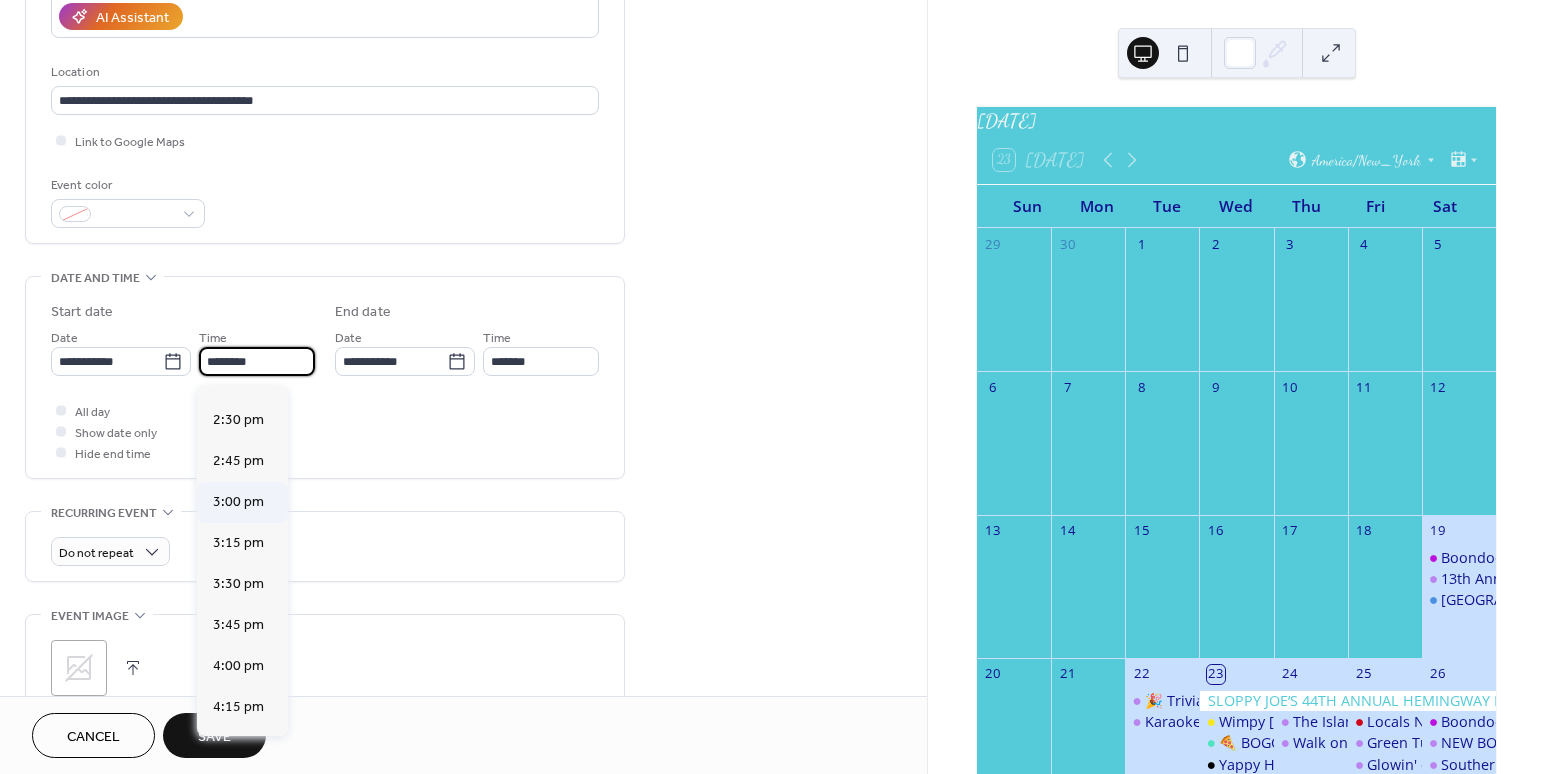 scroll, scrollTop: 2572, scrollLeft: 0, axis: vertical 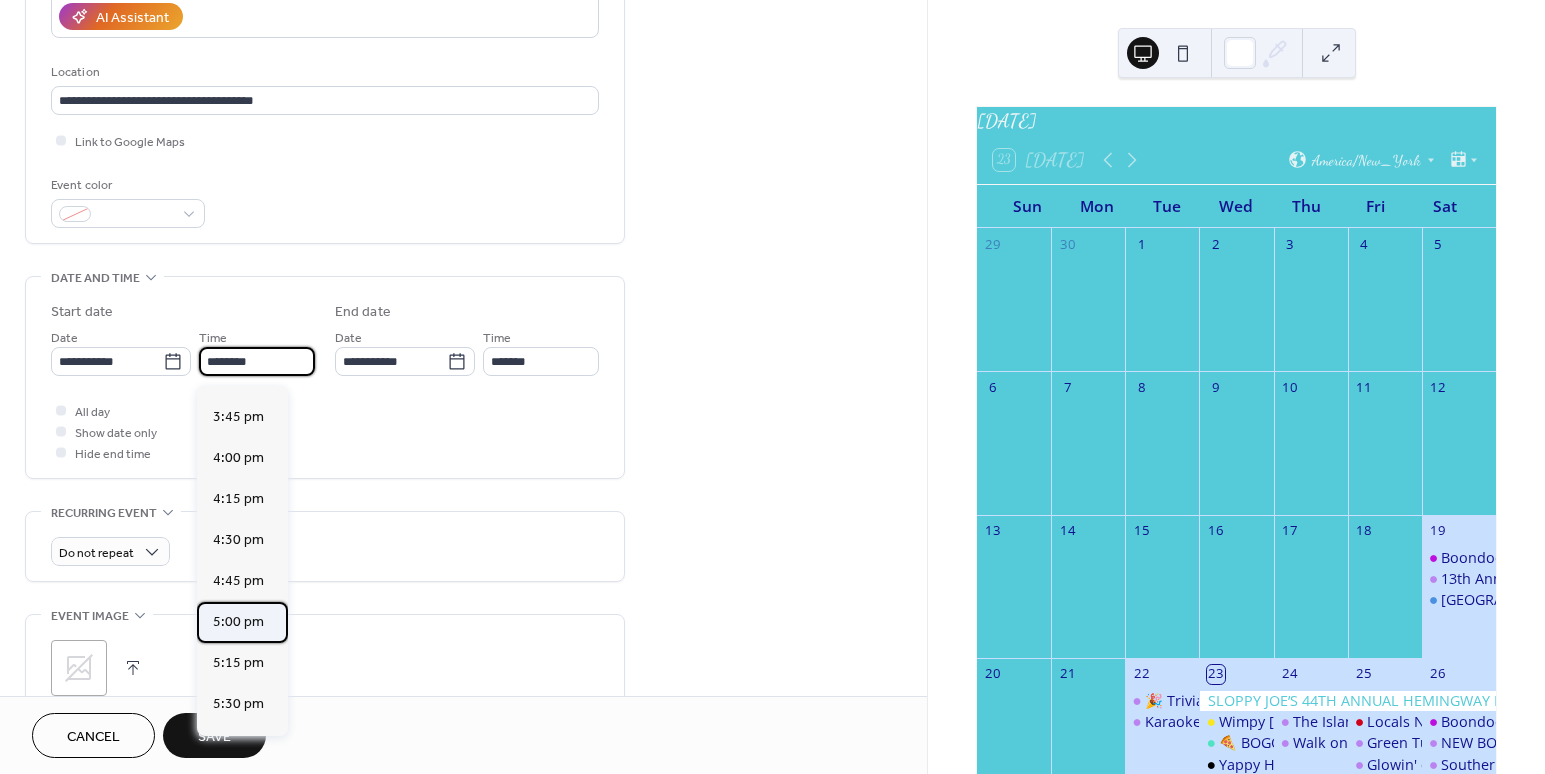 click on "5:00 pm" at bounding box center (238, 622) 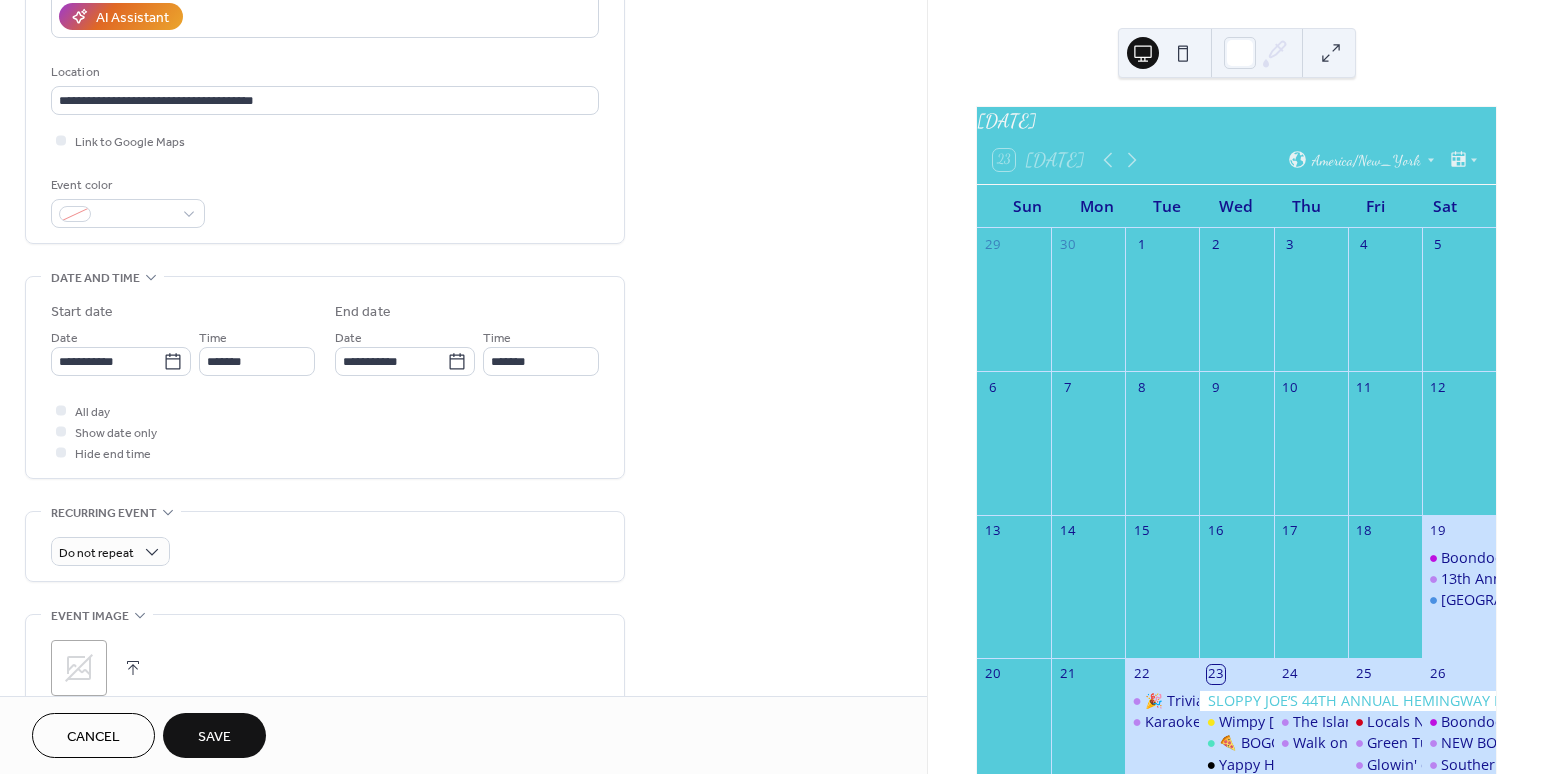 type on "*******" 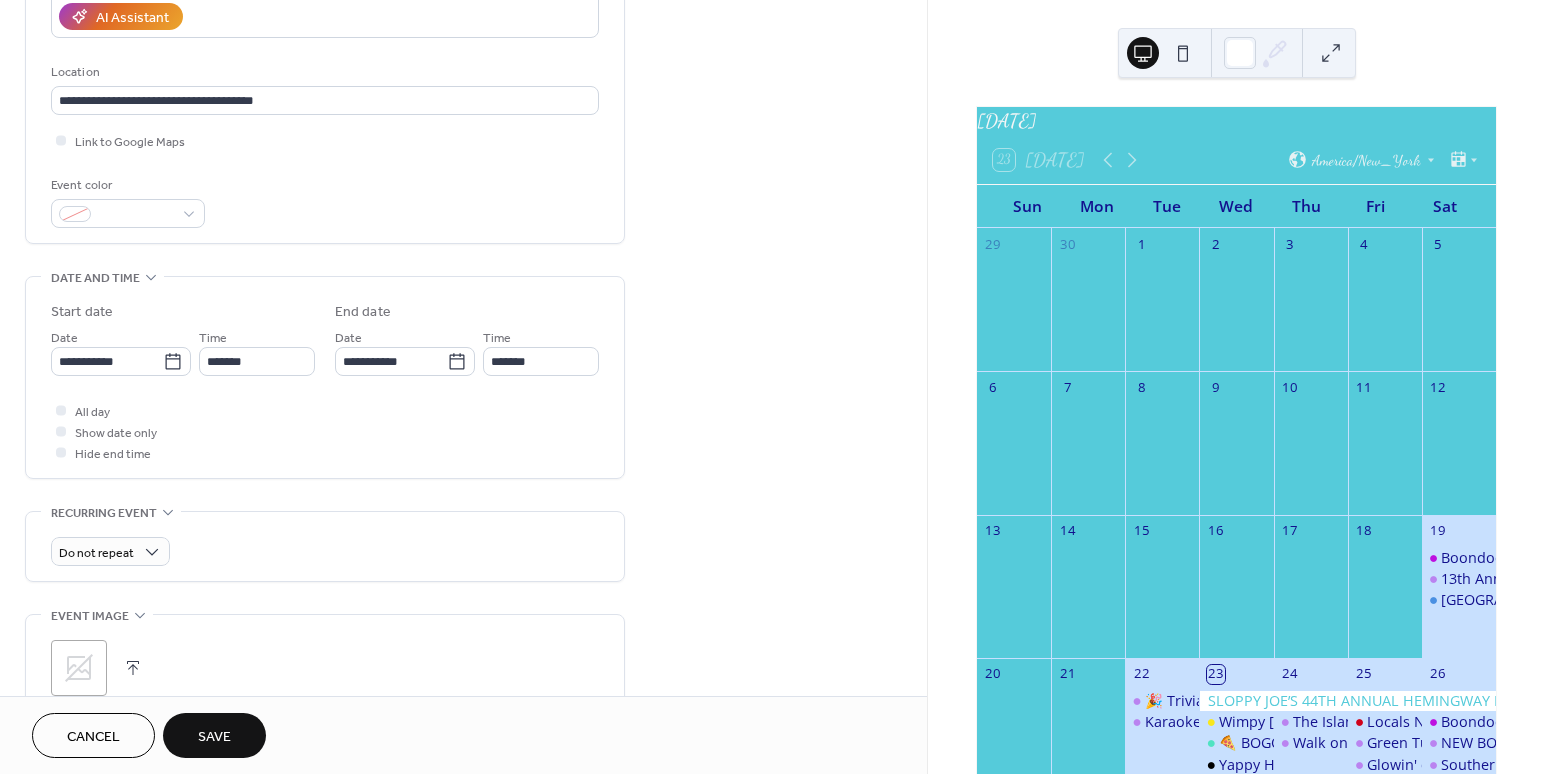 type on "*******" 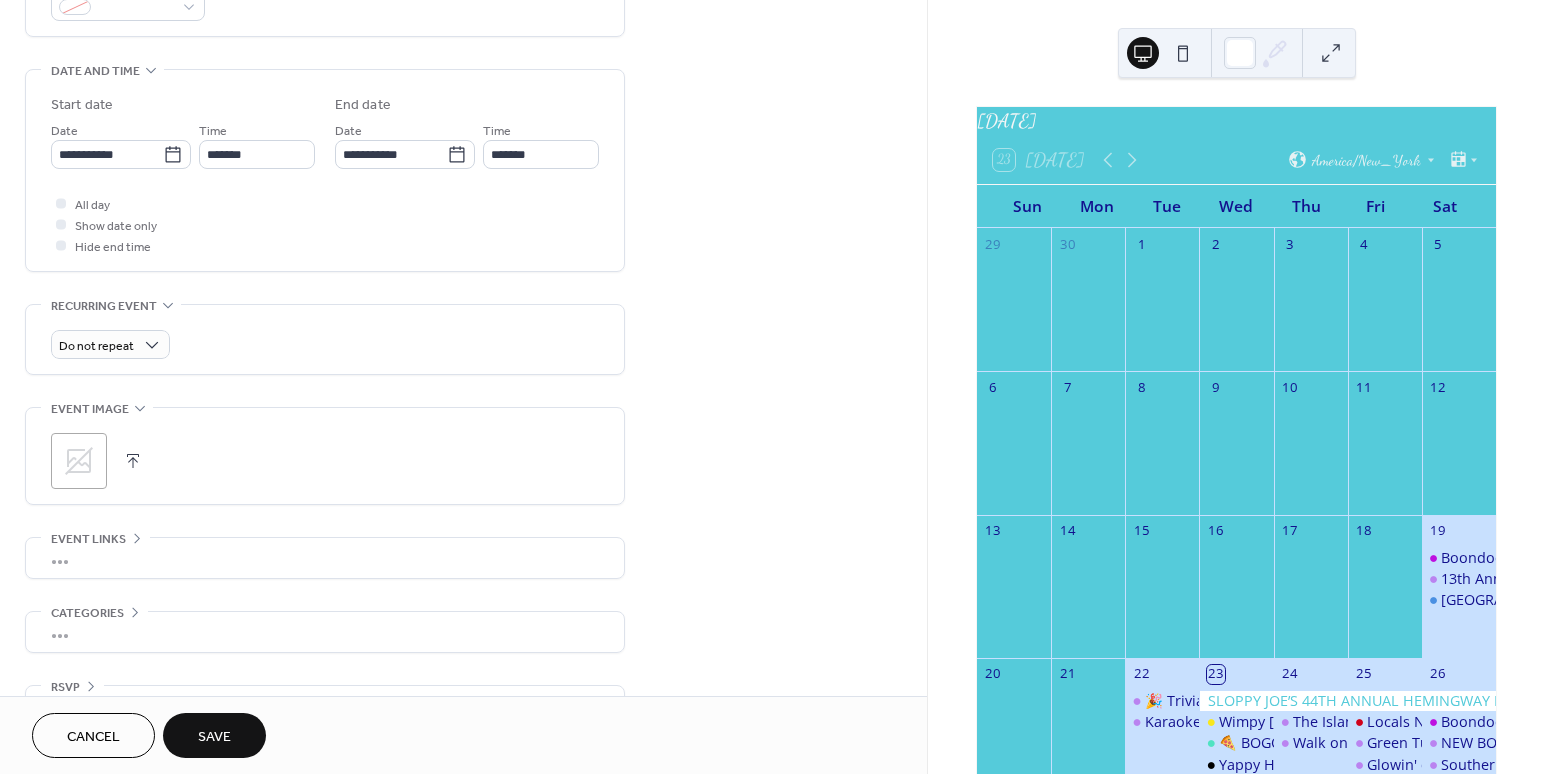 scroll, scrollTop: 635, scrollLeft: 0, axis: vertical 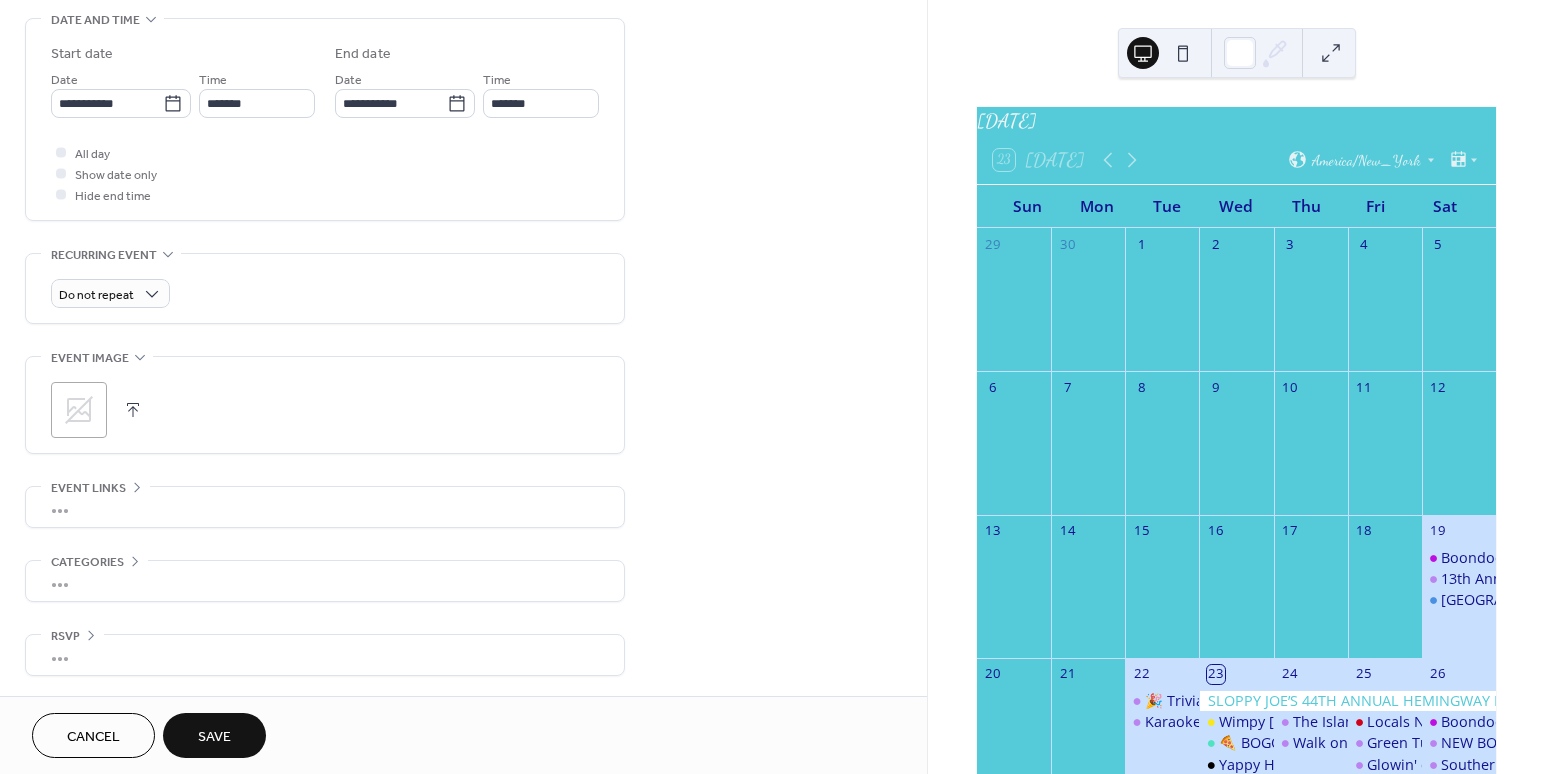 click at bounding box center (133, 410) 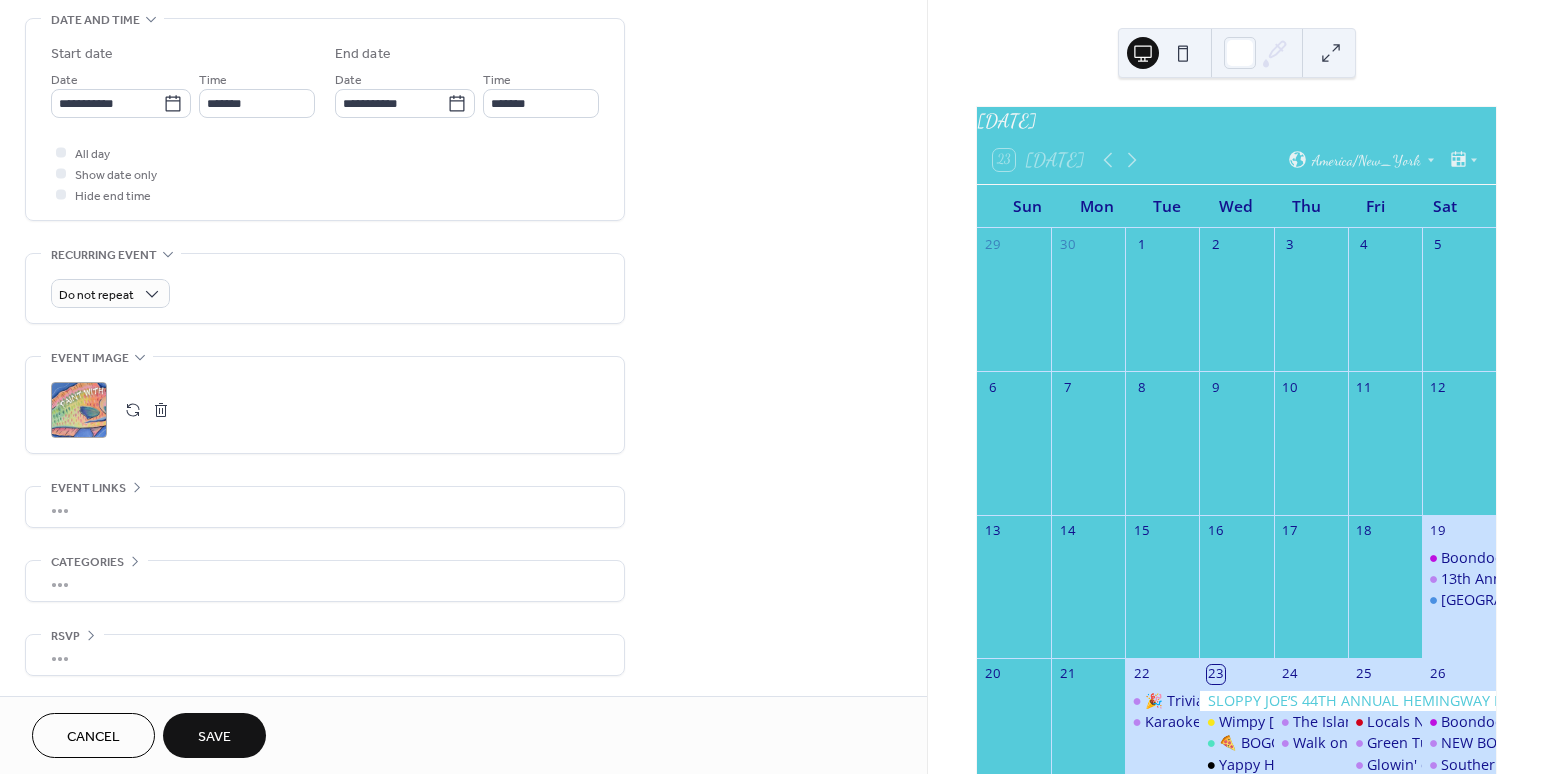 click on "•••" at bounding box center (325, 507) 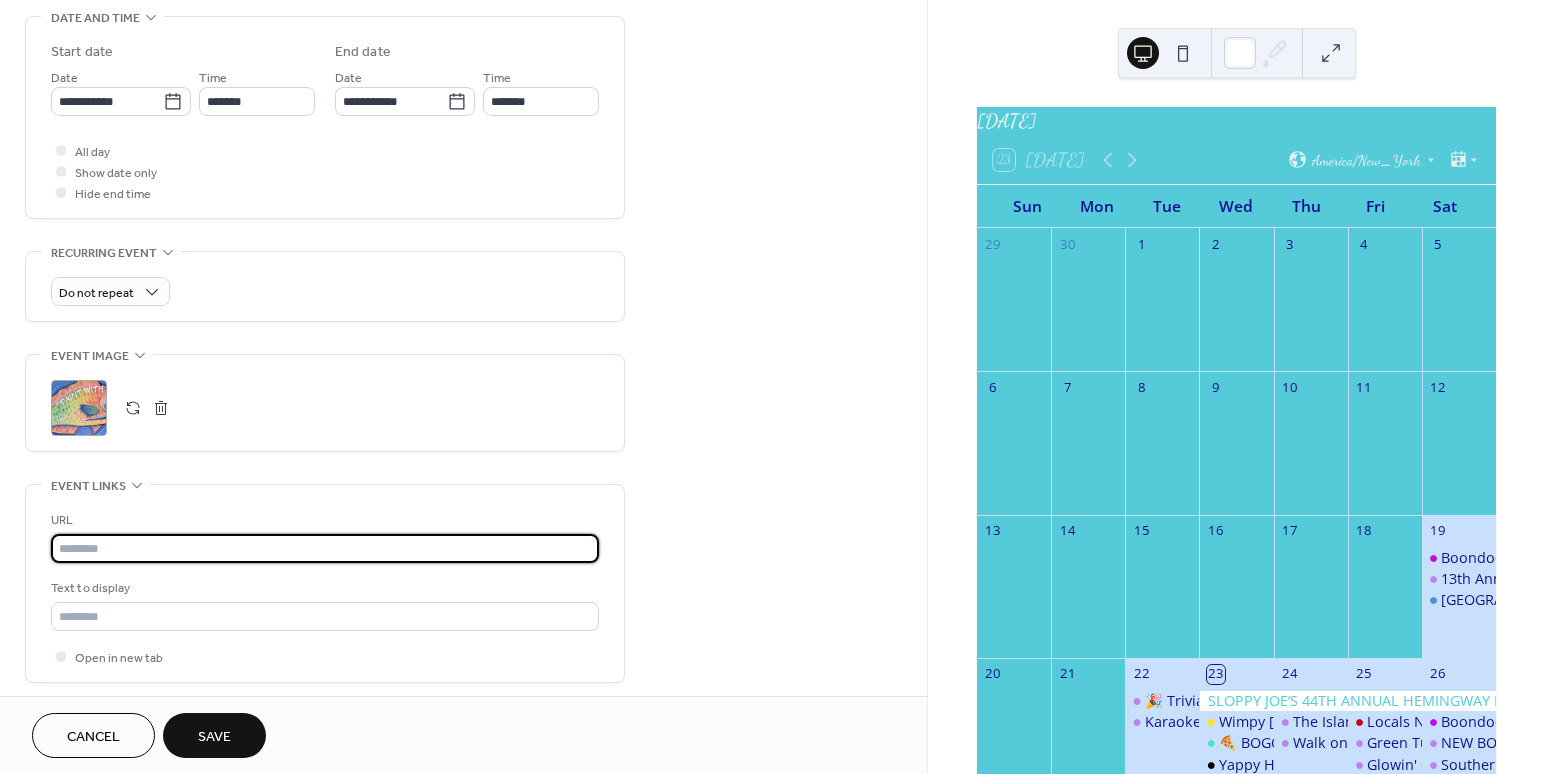 click at bounding box center (325, 548) 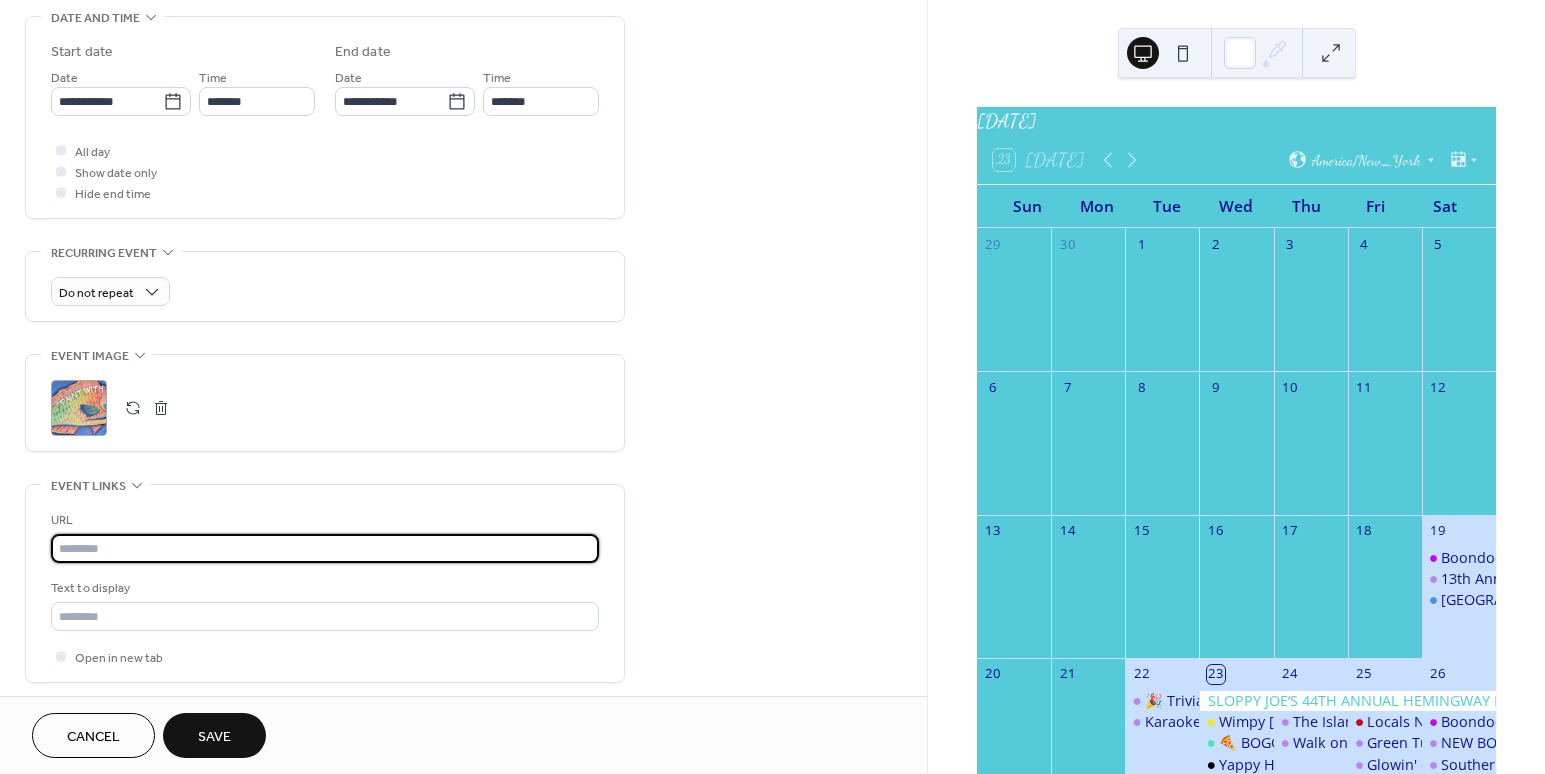 paste on "**********" 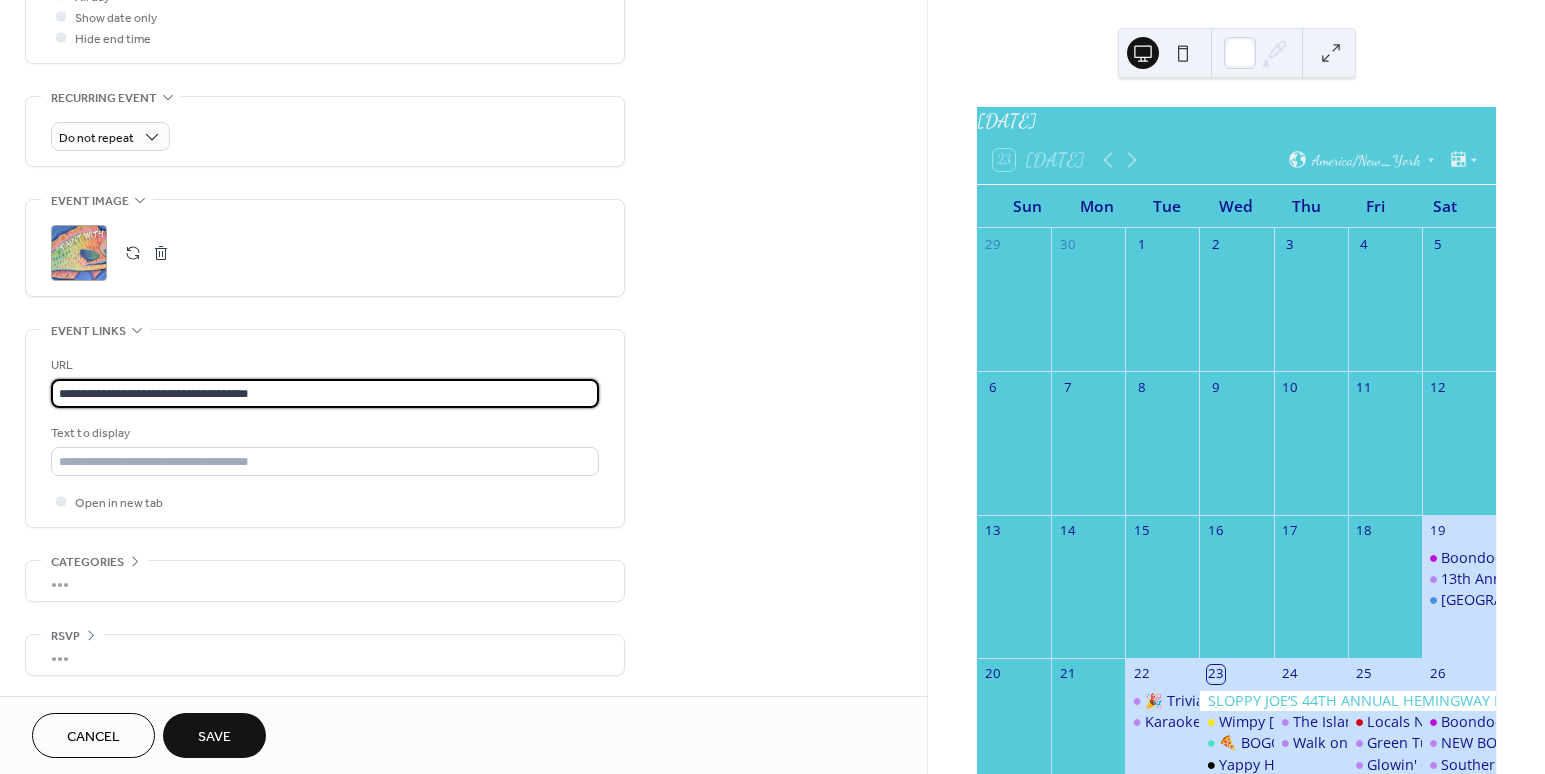 scroll, scrollTop: 800, scrollLeft: 0, axis: vertical 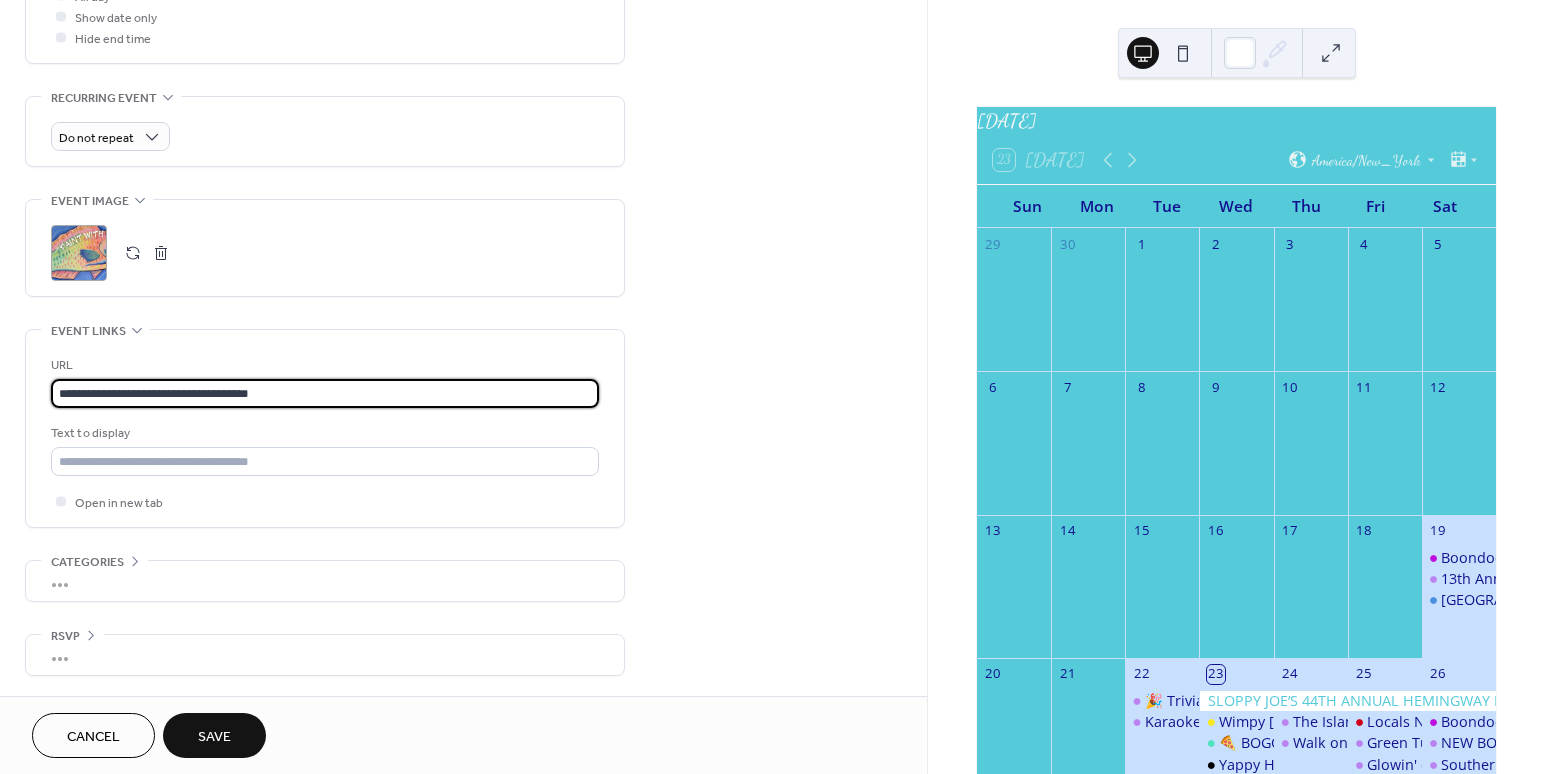 type on "**********" 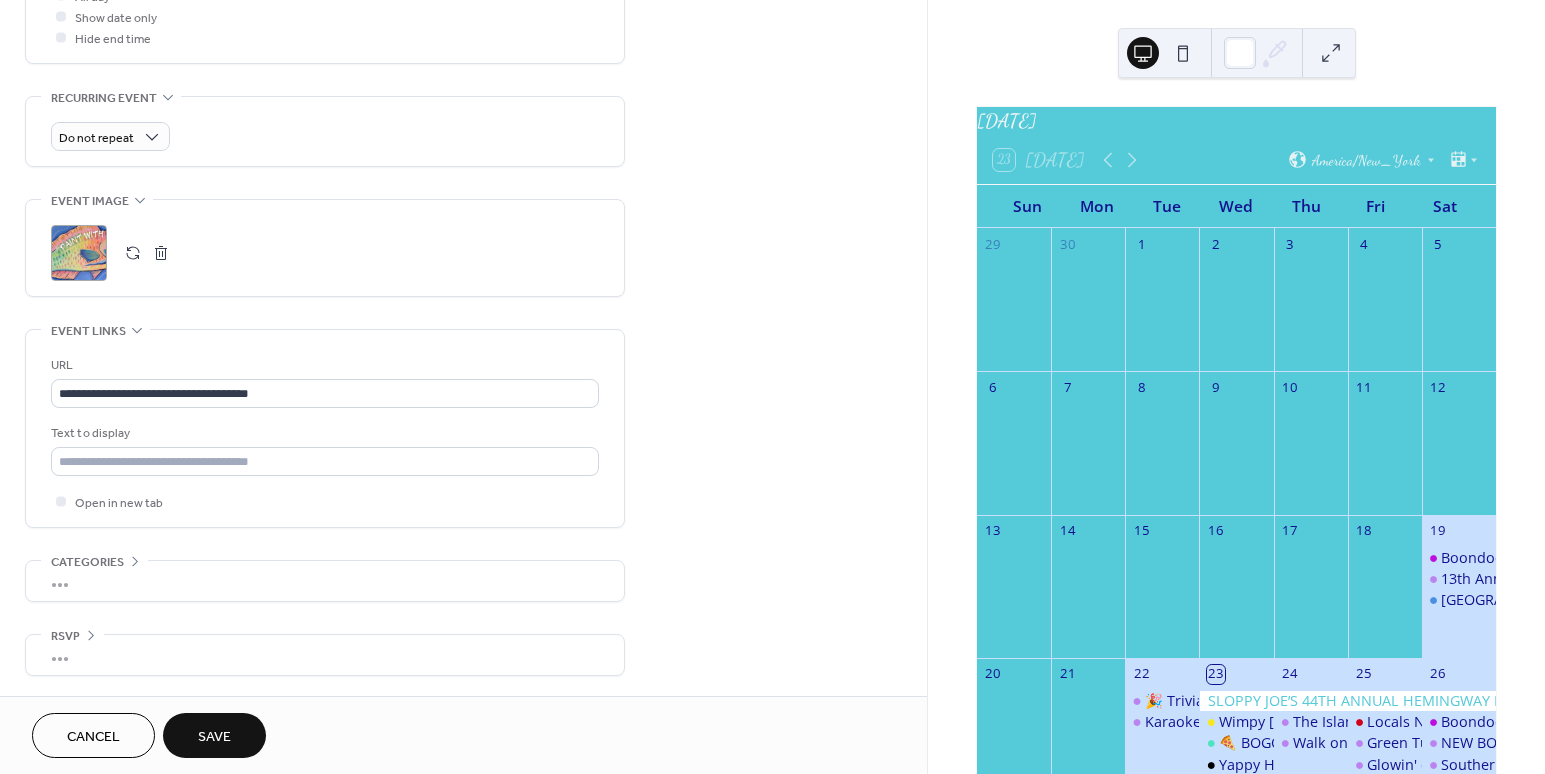 click on "Save" at bounding box center (214, 737) 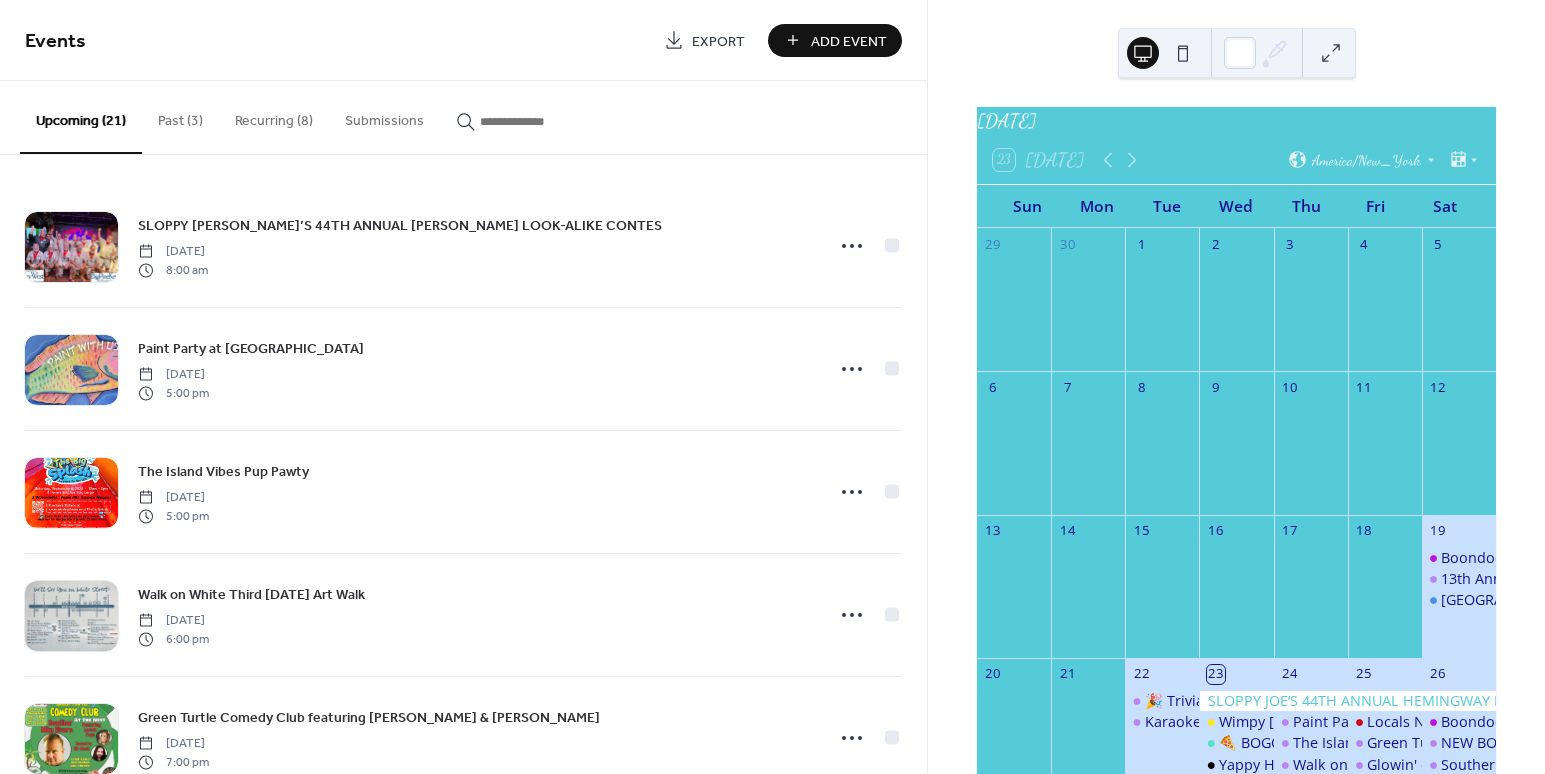 click on "Add Event" at bounding box center [849, 41] 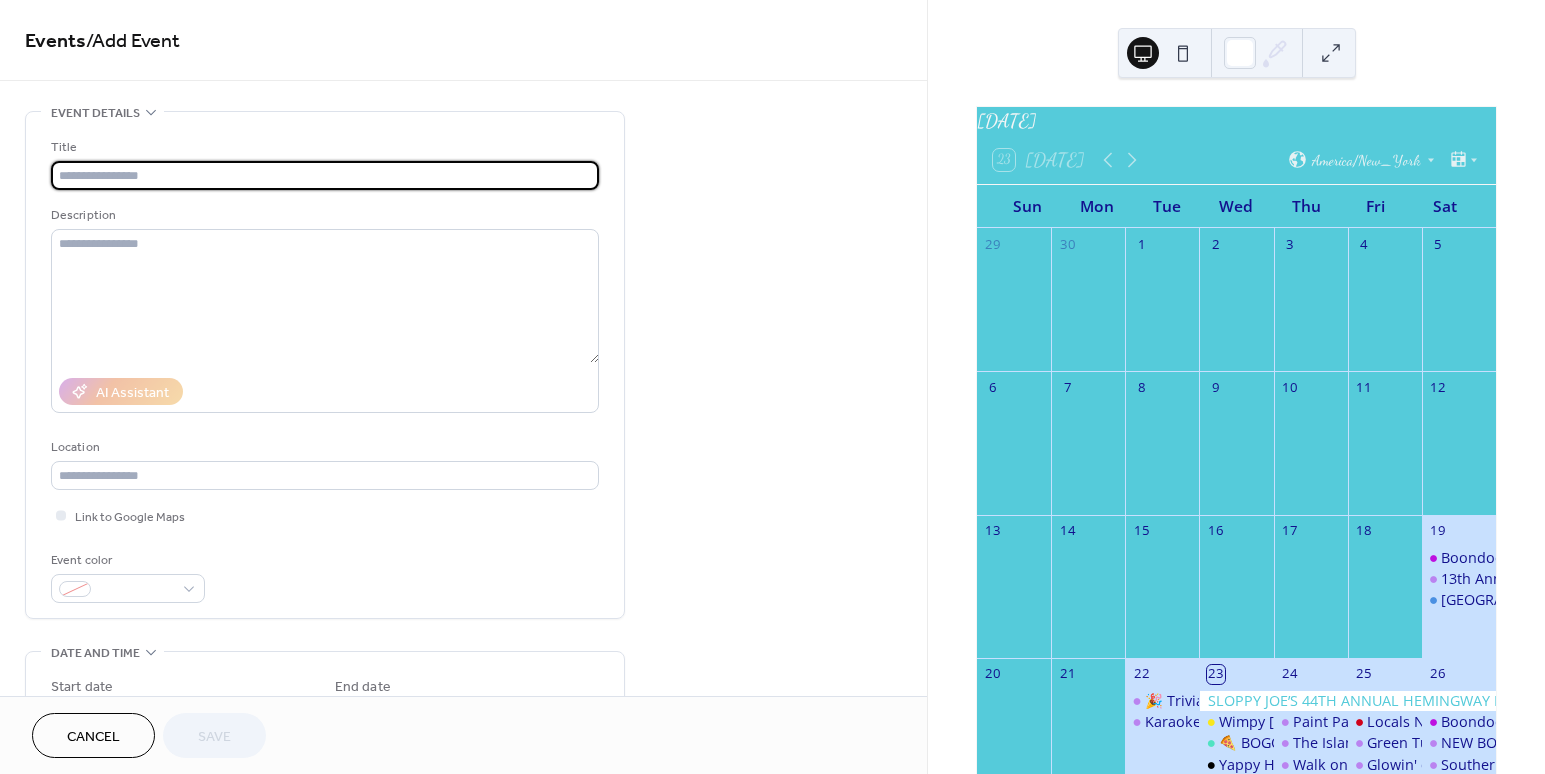 click at bounding box center (325, 175) 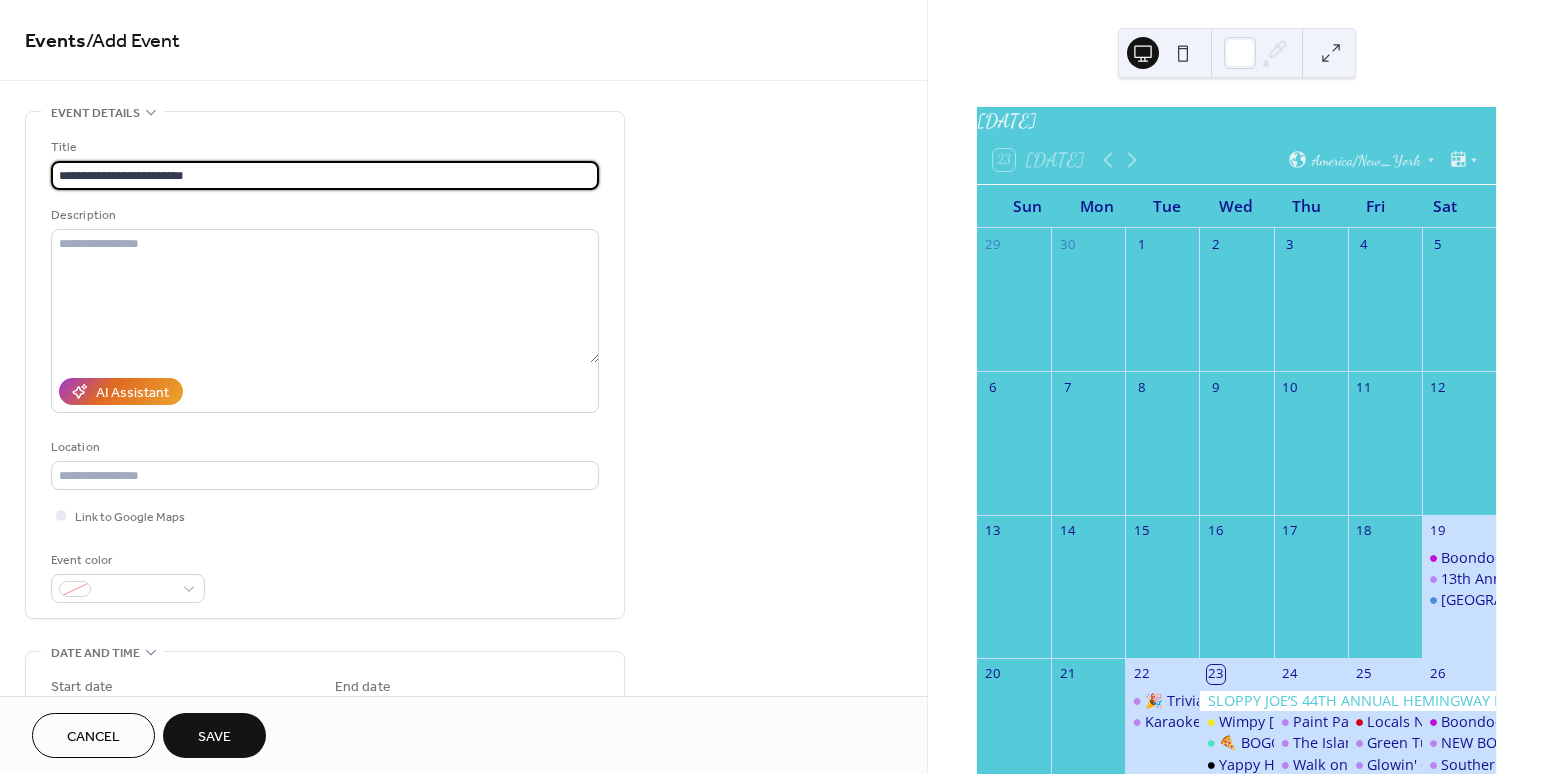 drag, startPoint x: 429, startPoint y: 171, endPoint x: 133, endPoint y: 184, distance: 296.28534 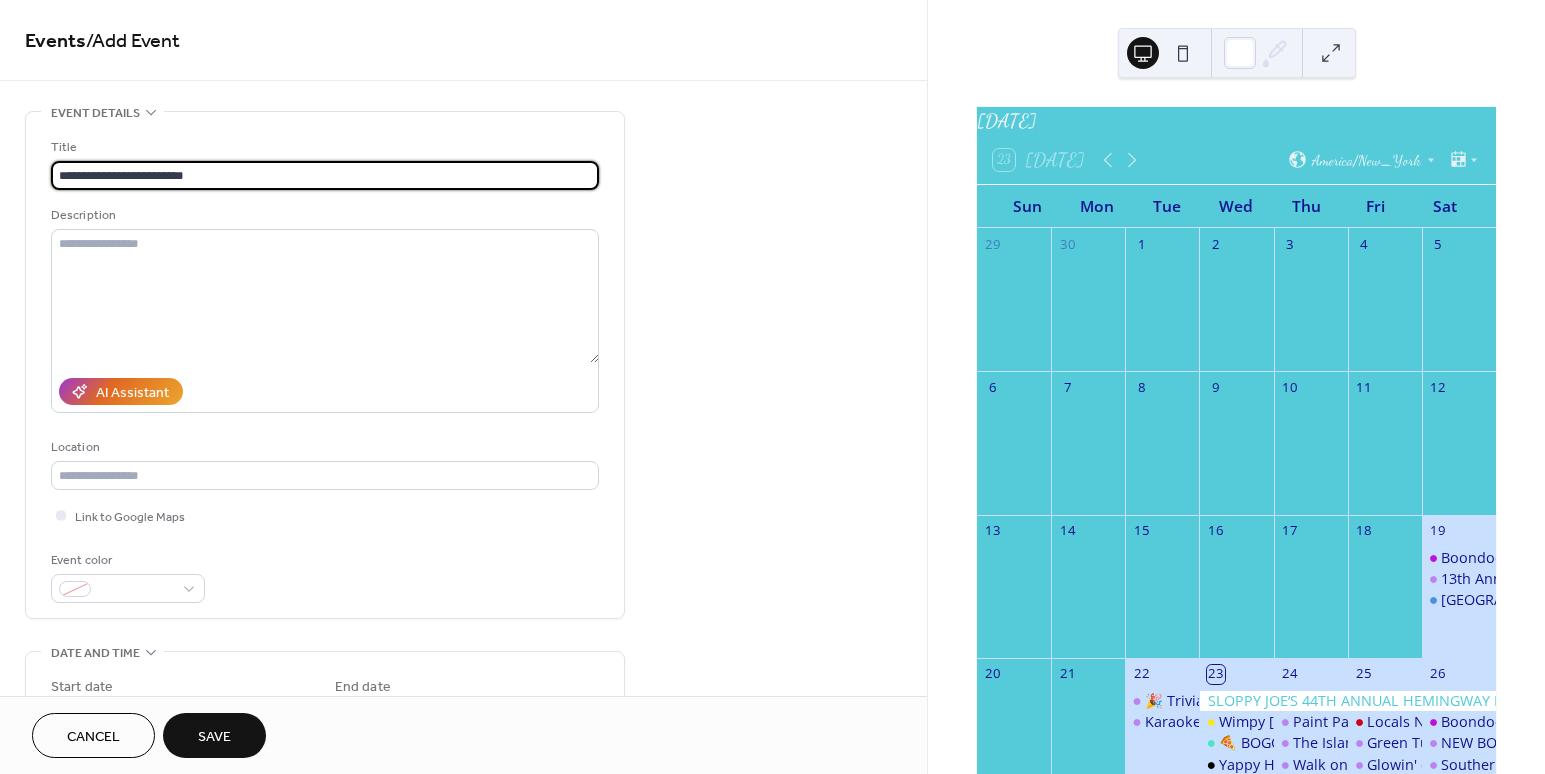 click on "**********" at bounding box center (325, 175) 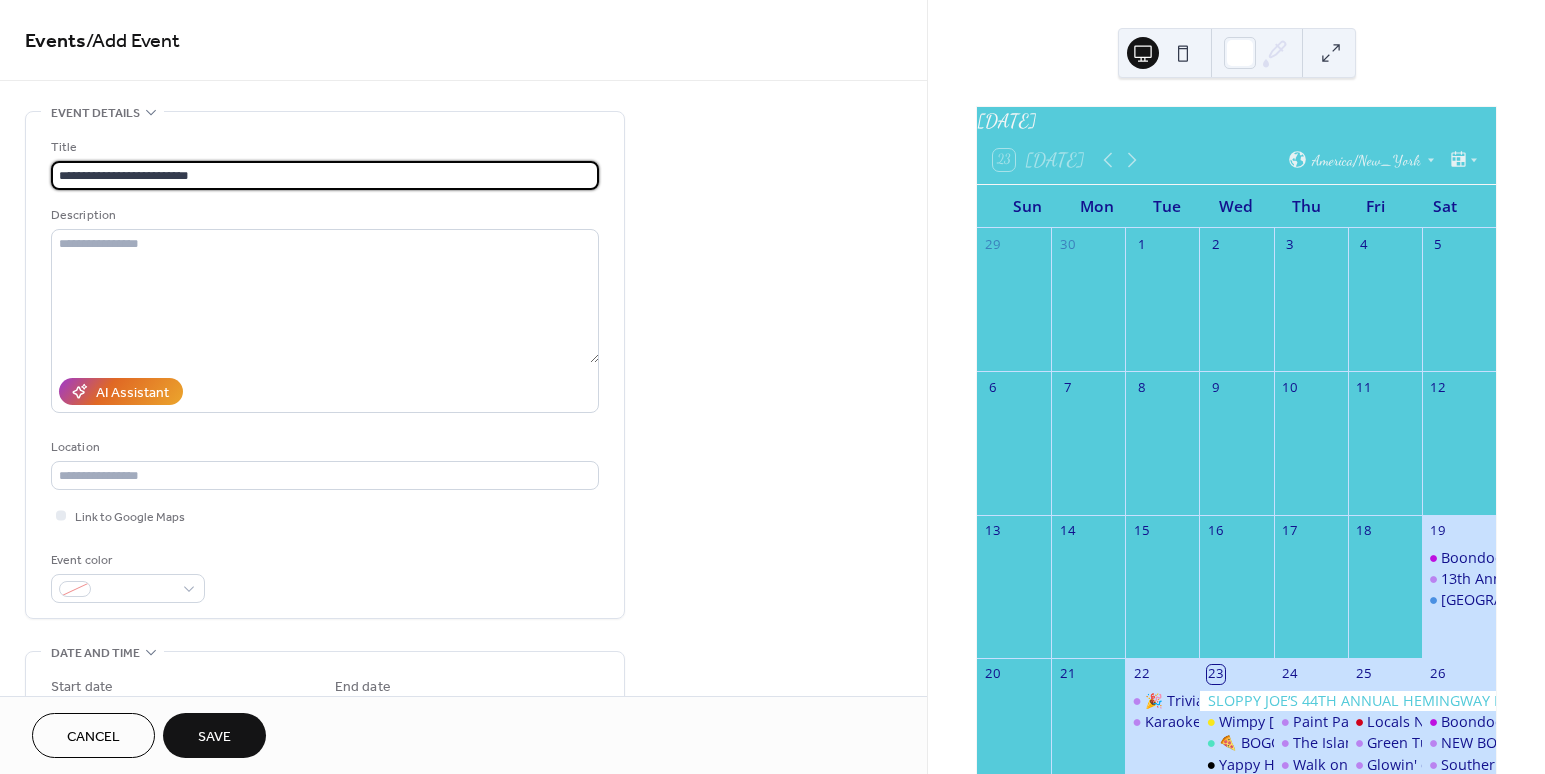 drag, startPoint x: 162, startPoint y: 175, endPoint x: 157, endPoint y: 186, distance: 12.083046 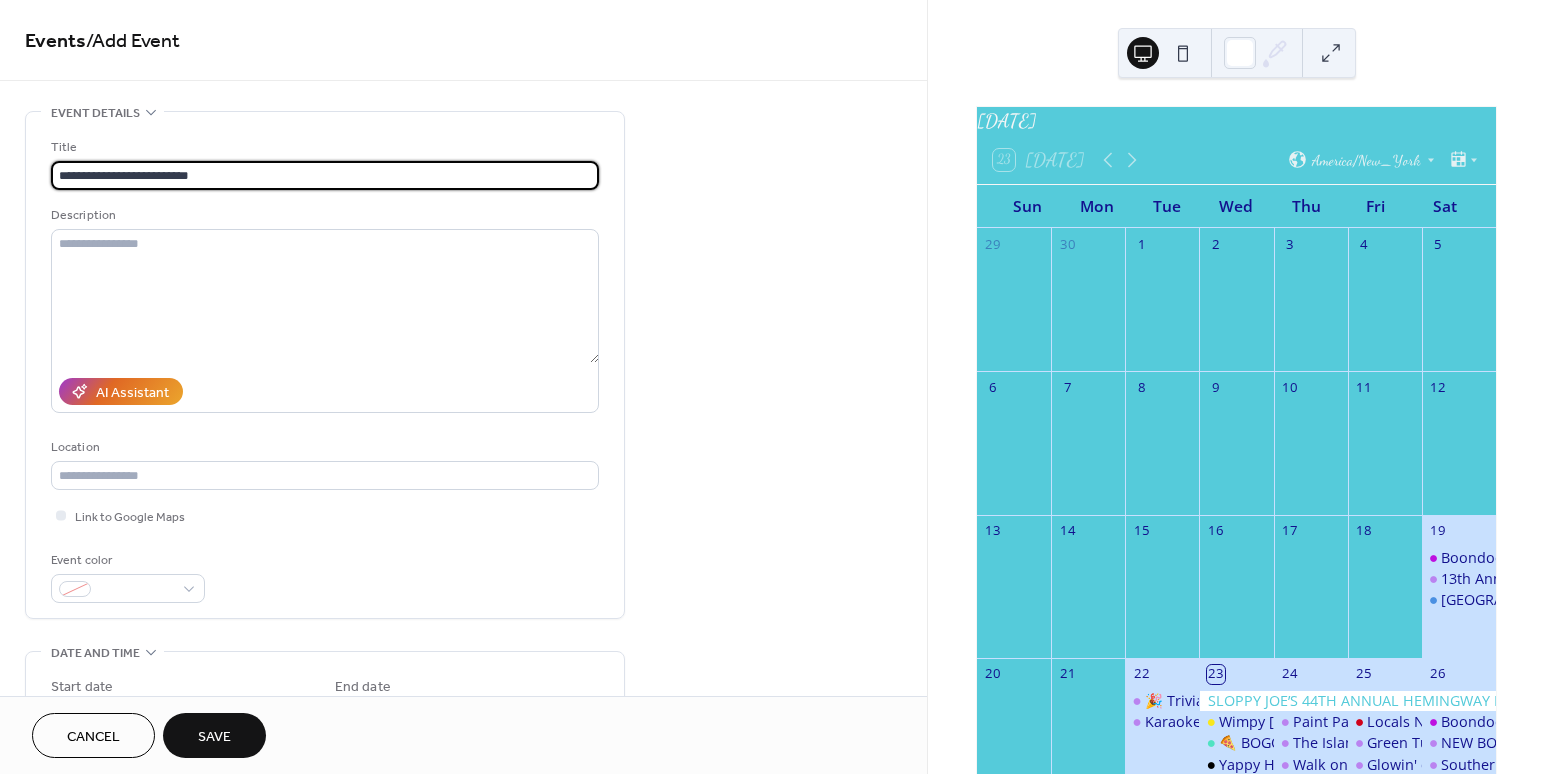 click on "**********" at bounding box center (325, 175) 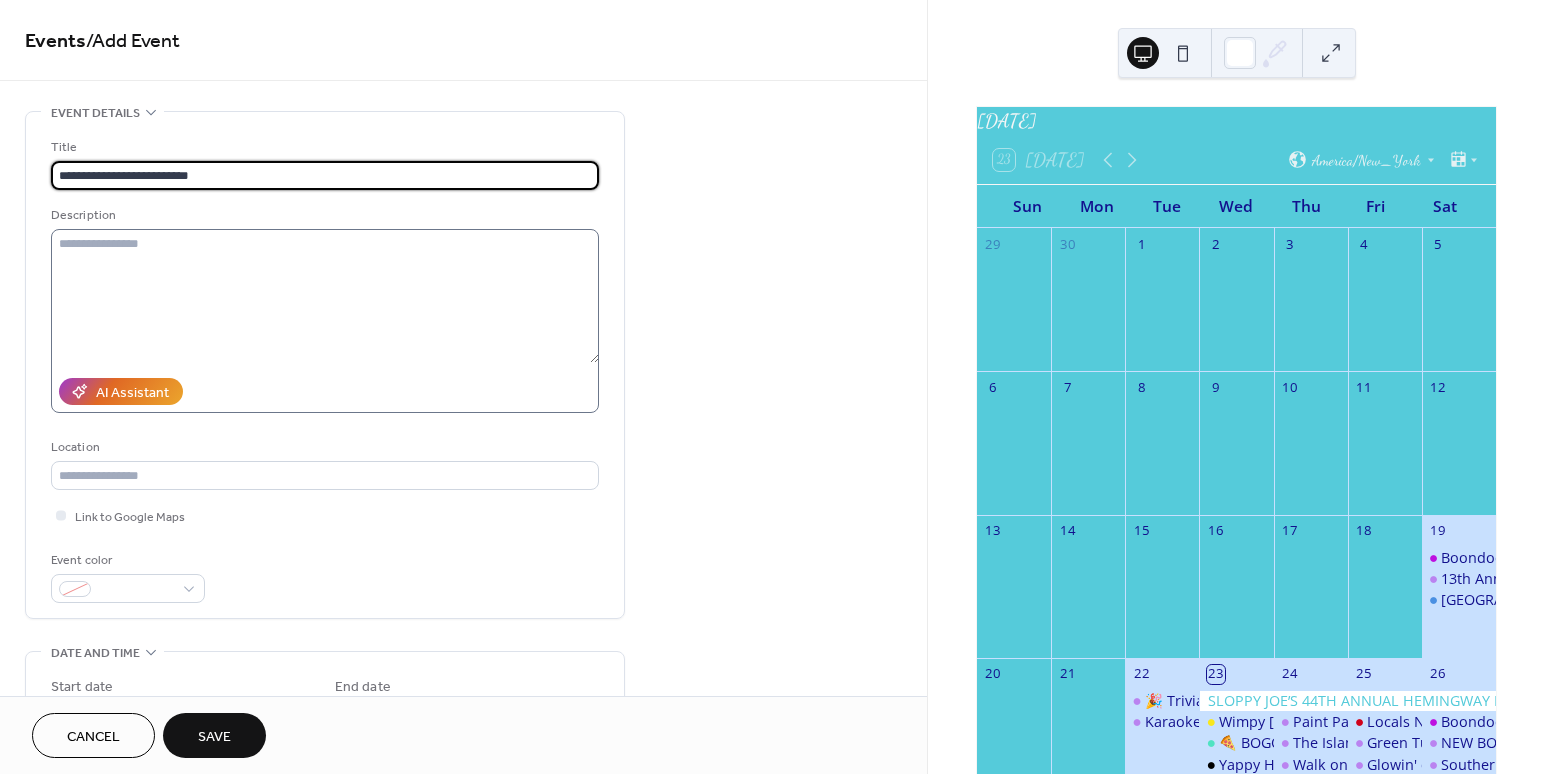 type on "**********" 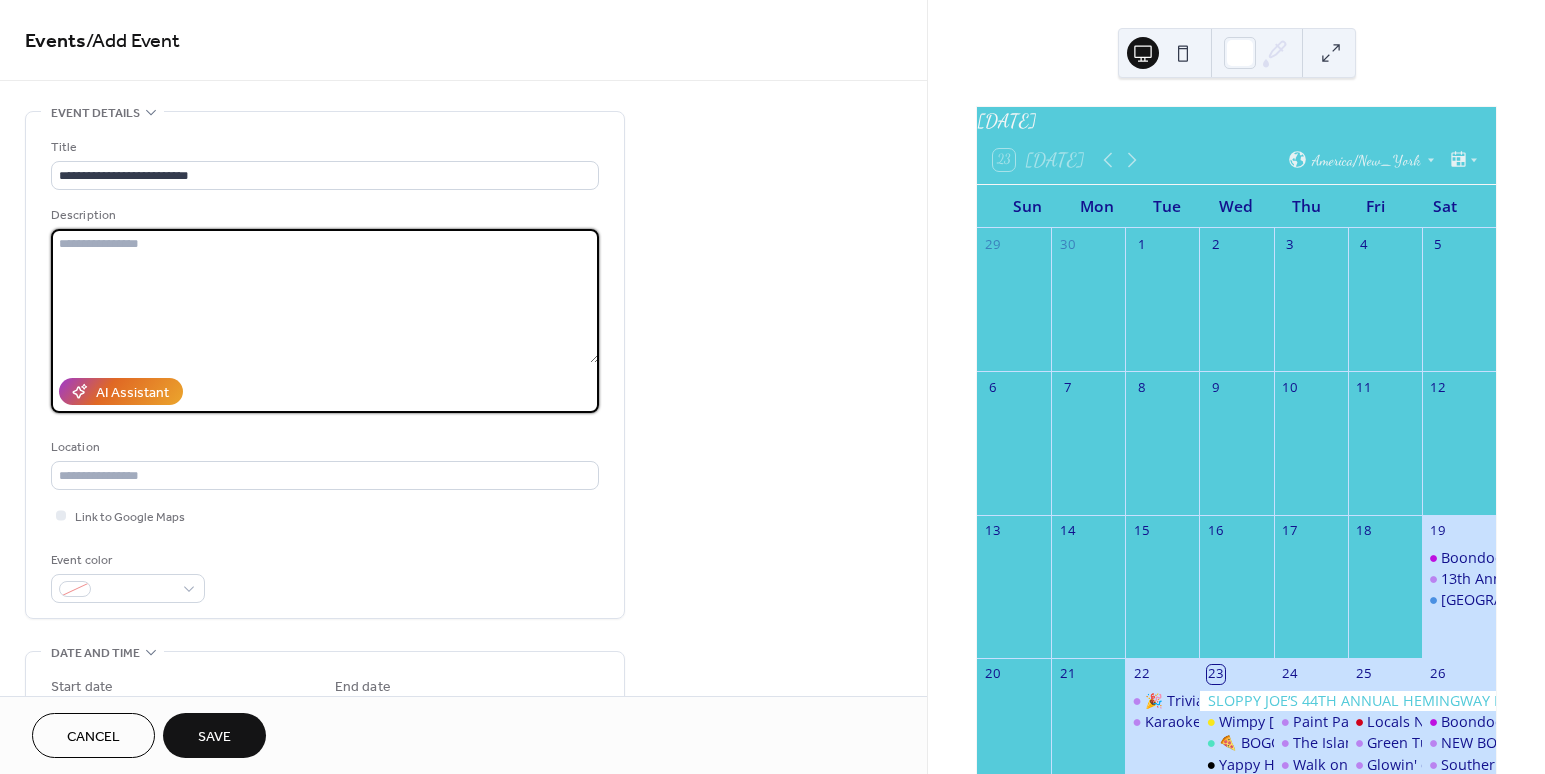 click at bounding box center [325, 296] 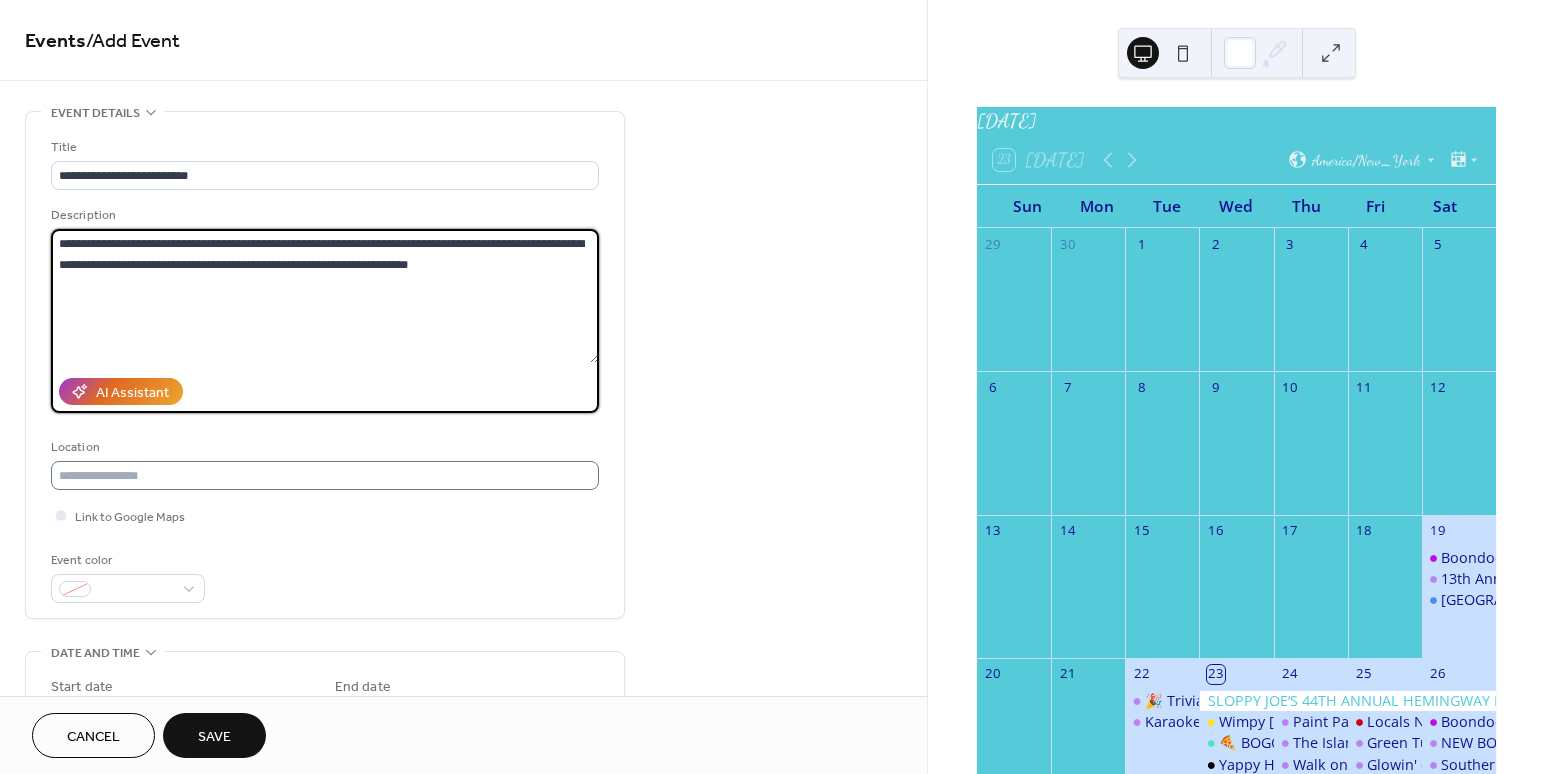 type on "**********" 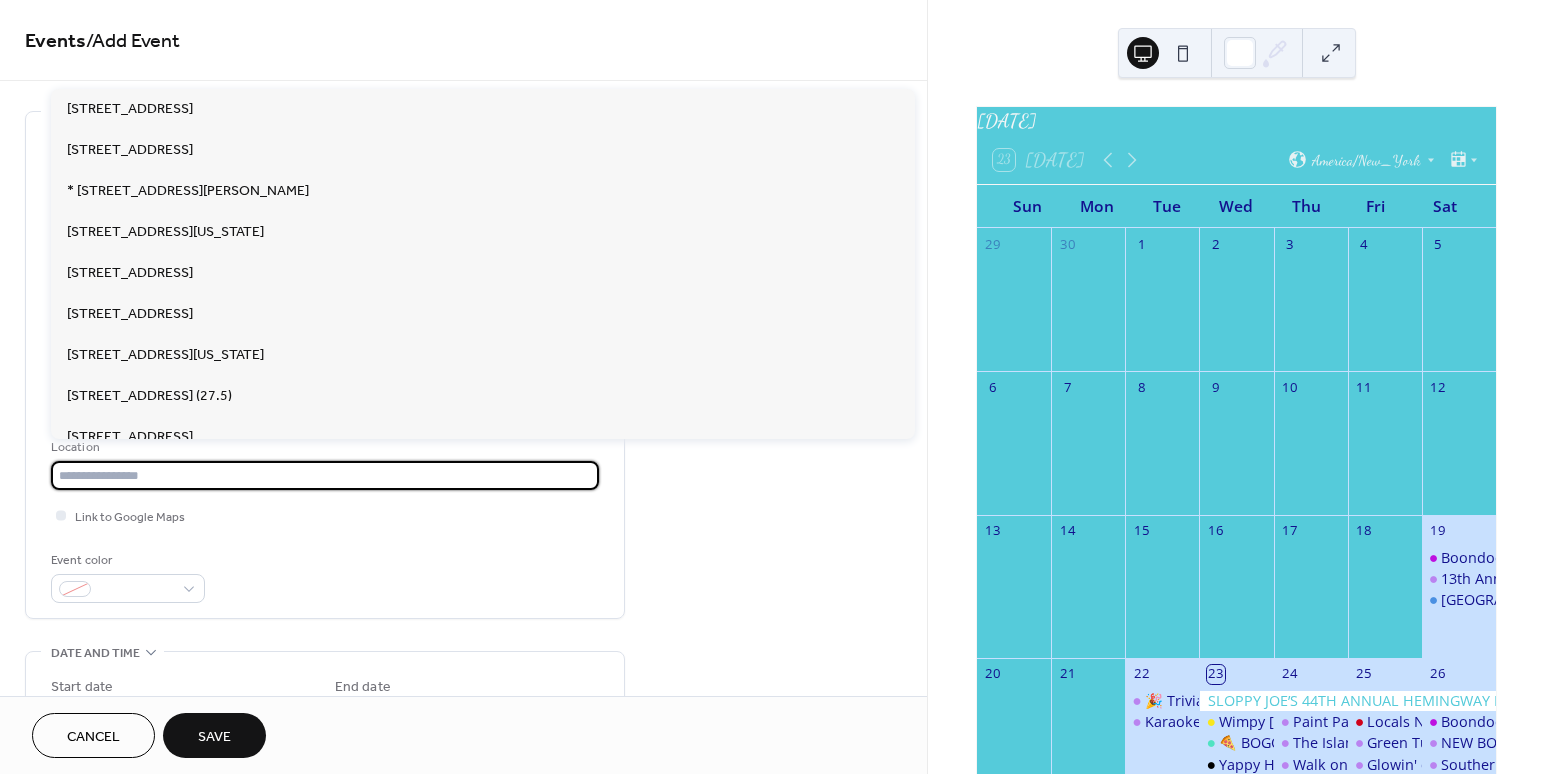click at bounding box center [325, 475] 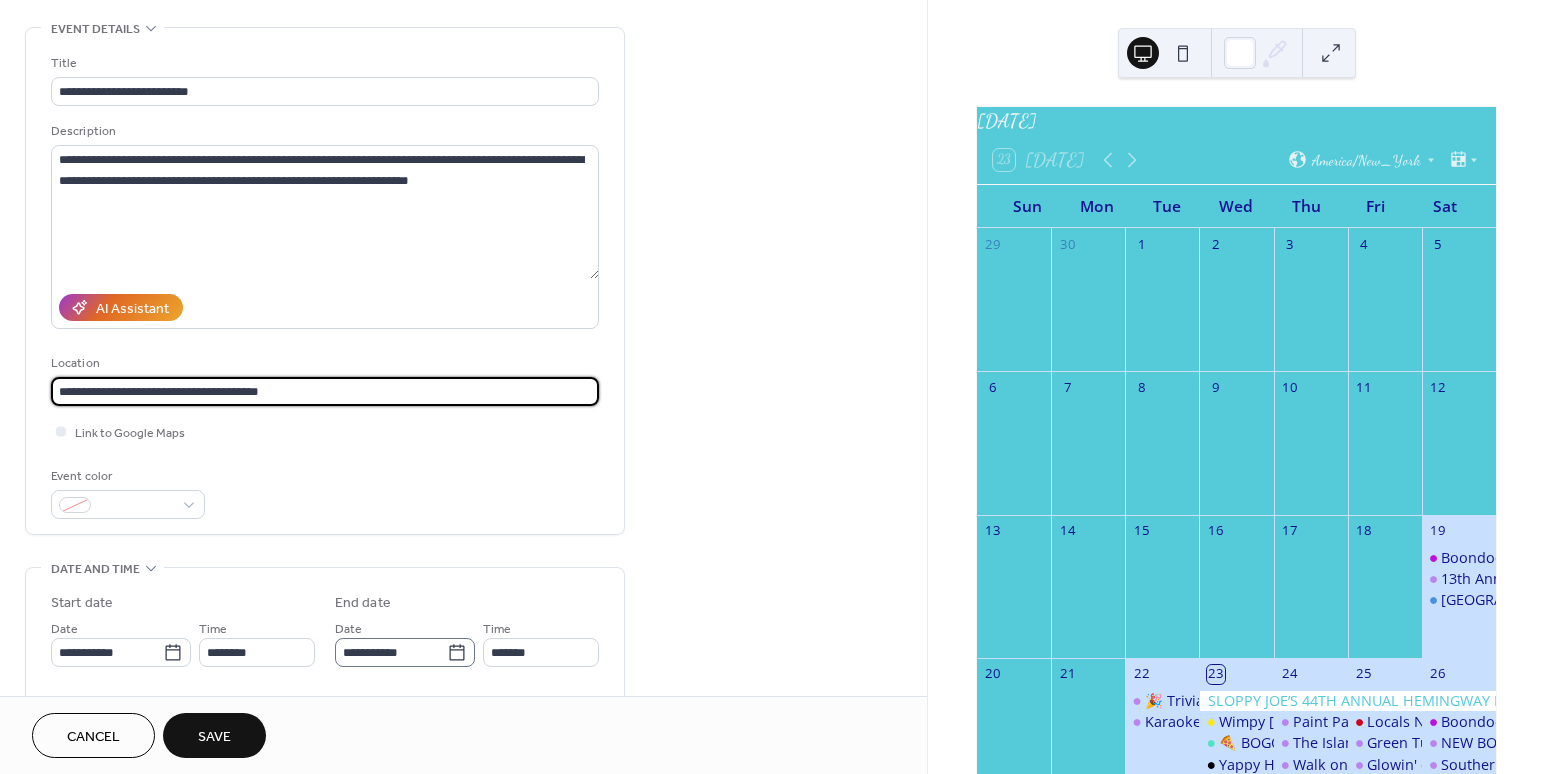scroll, scrollTop: 152, scrollLeft: 0, axis: vertical 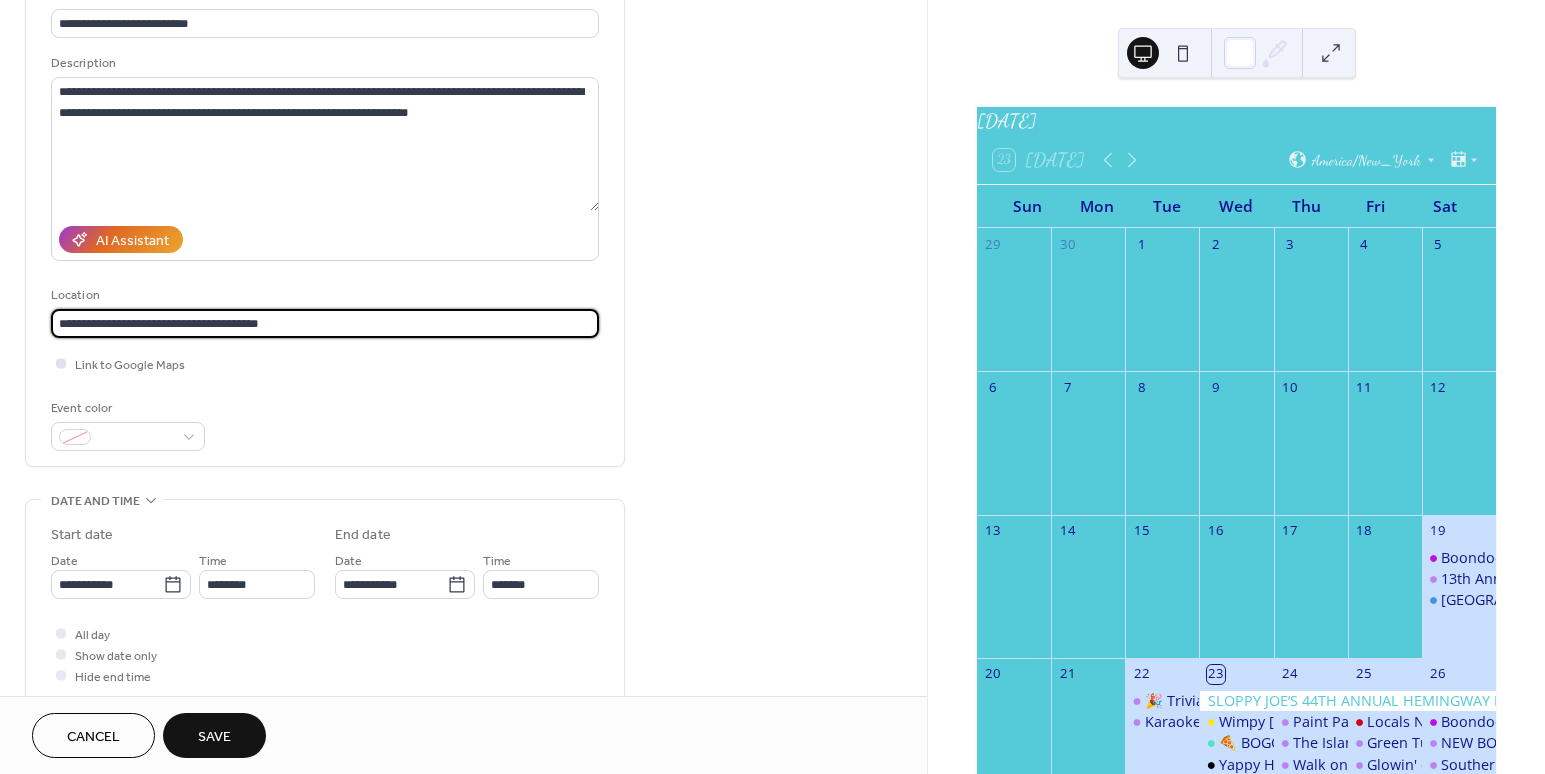 type on "**********" 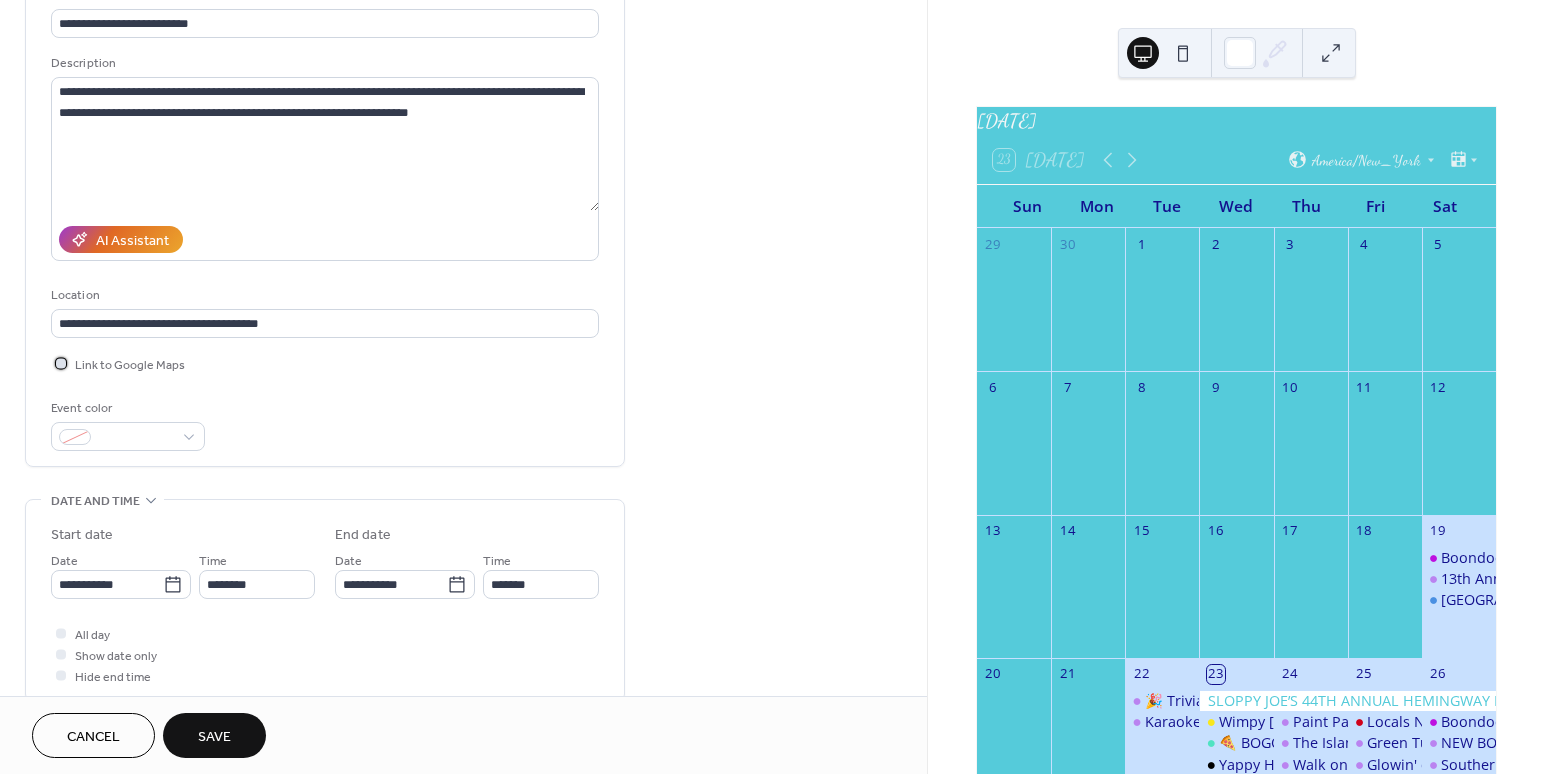 click at bounding box center (61, 363) 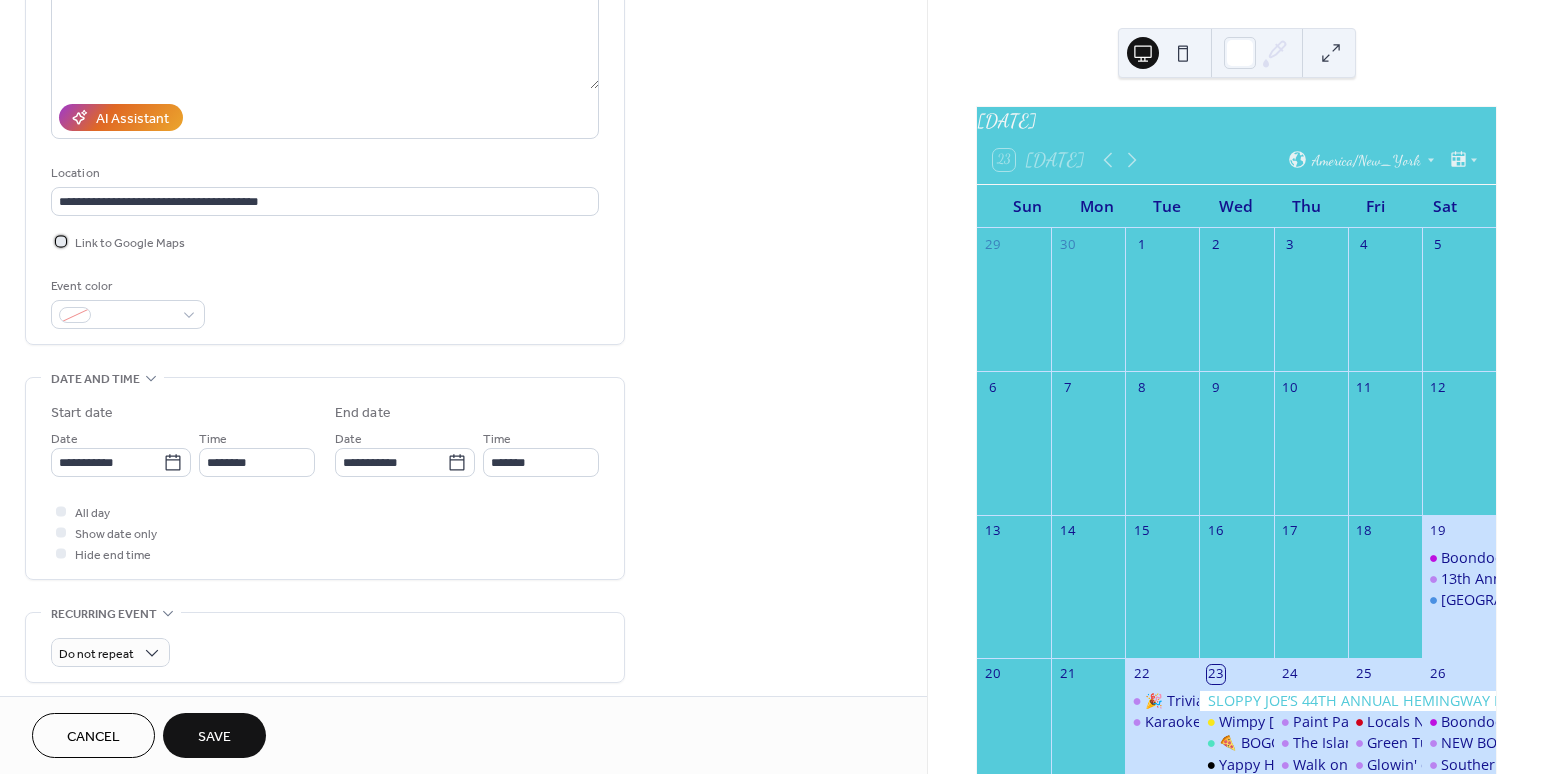 scroll, scrollTop: 278, scrollLeft: 0, axis: vertical 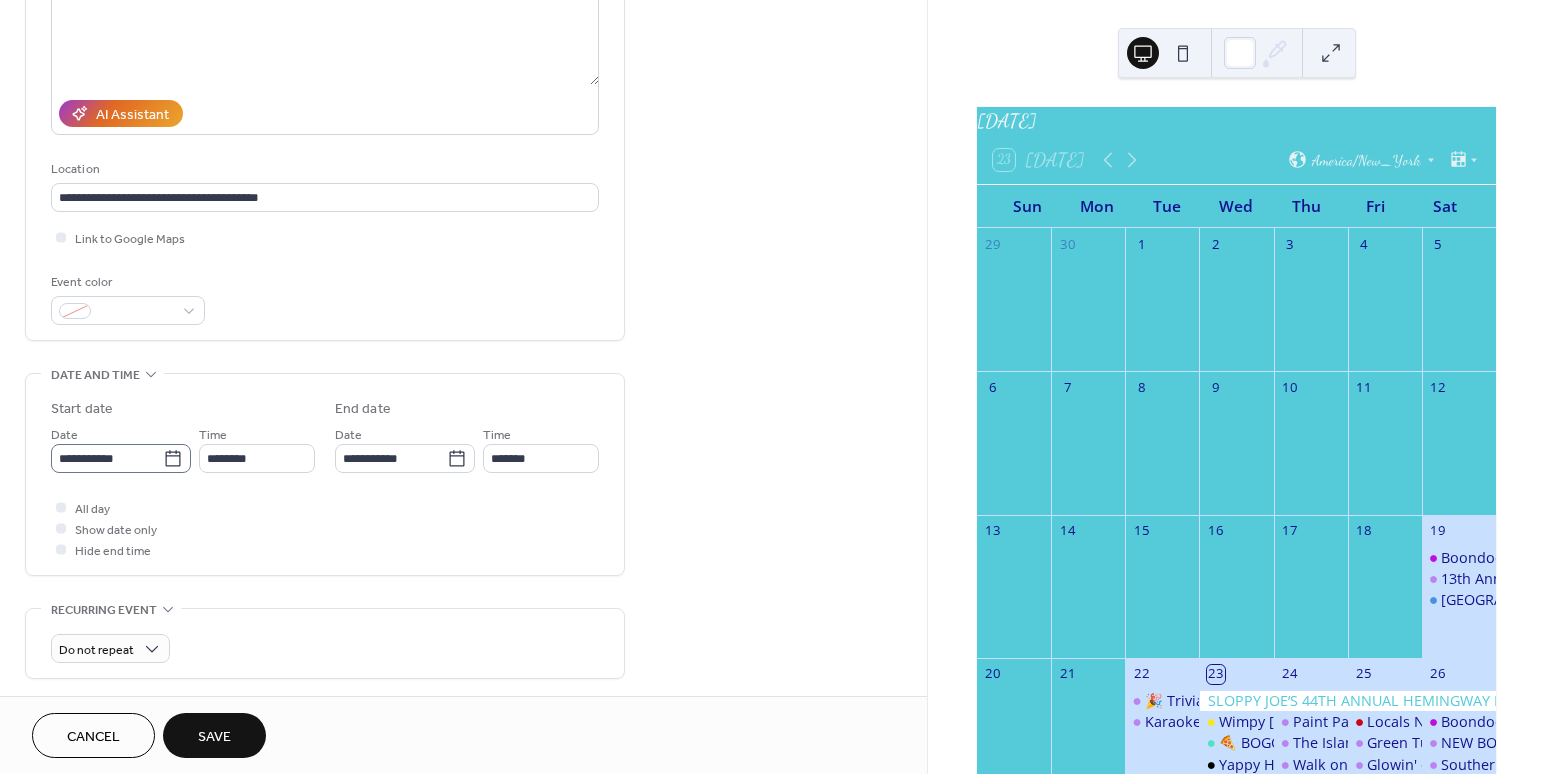 click 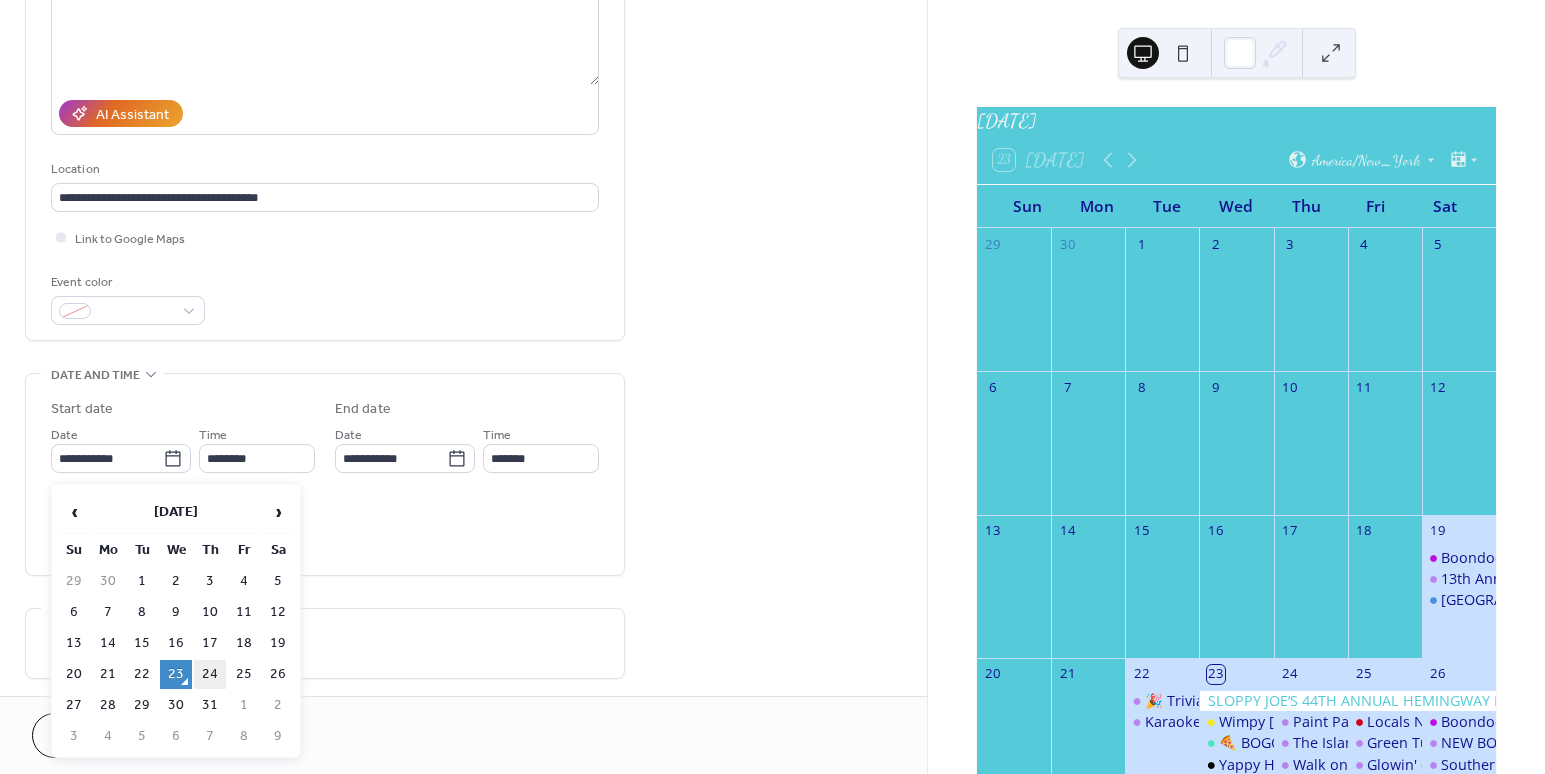 click on "24" at bounding box center [210, 674] 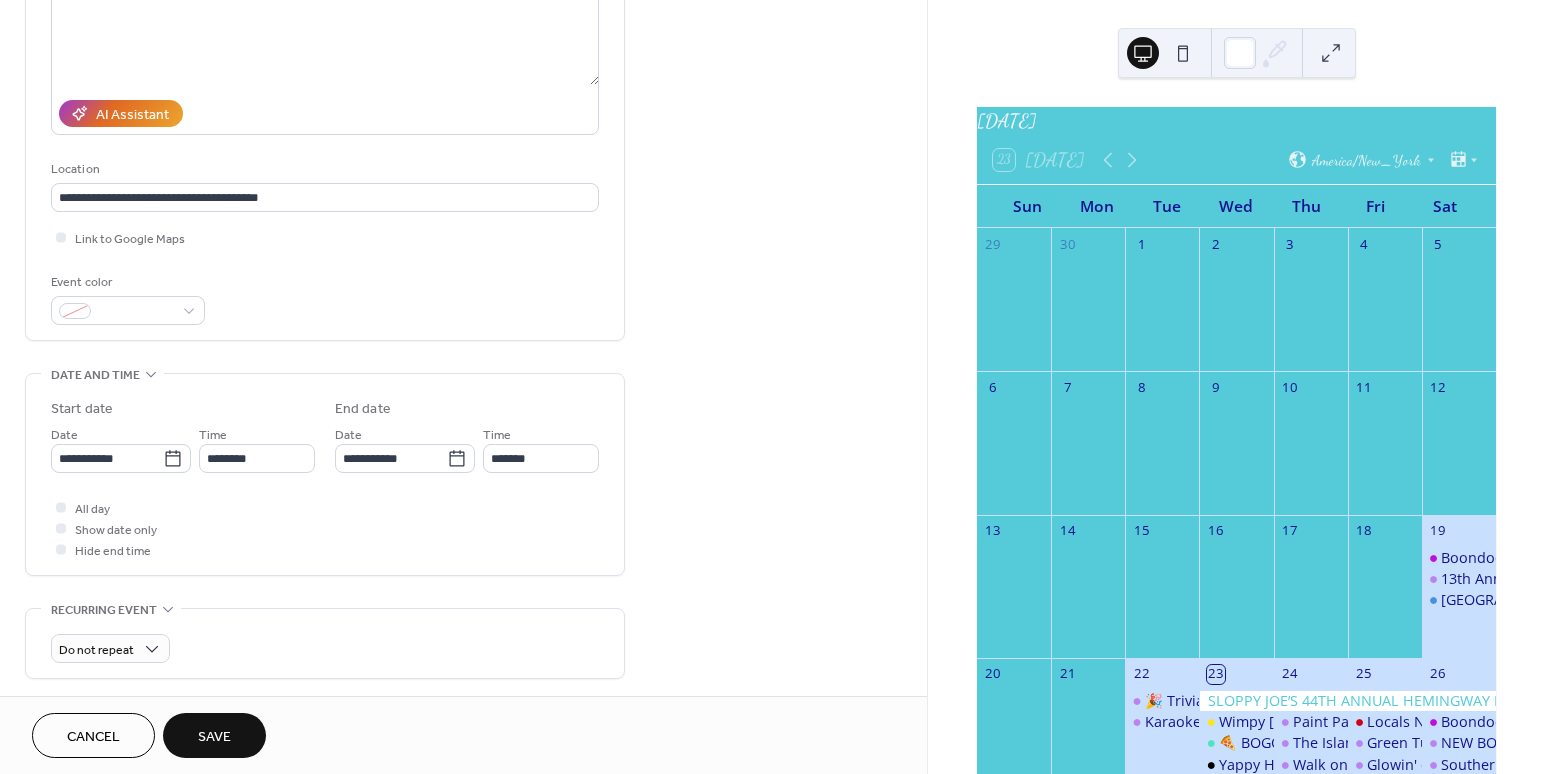 type on "**********" 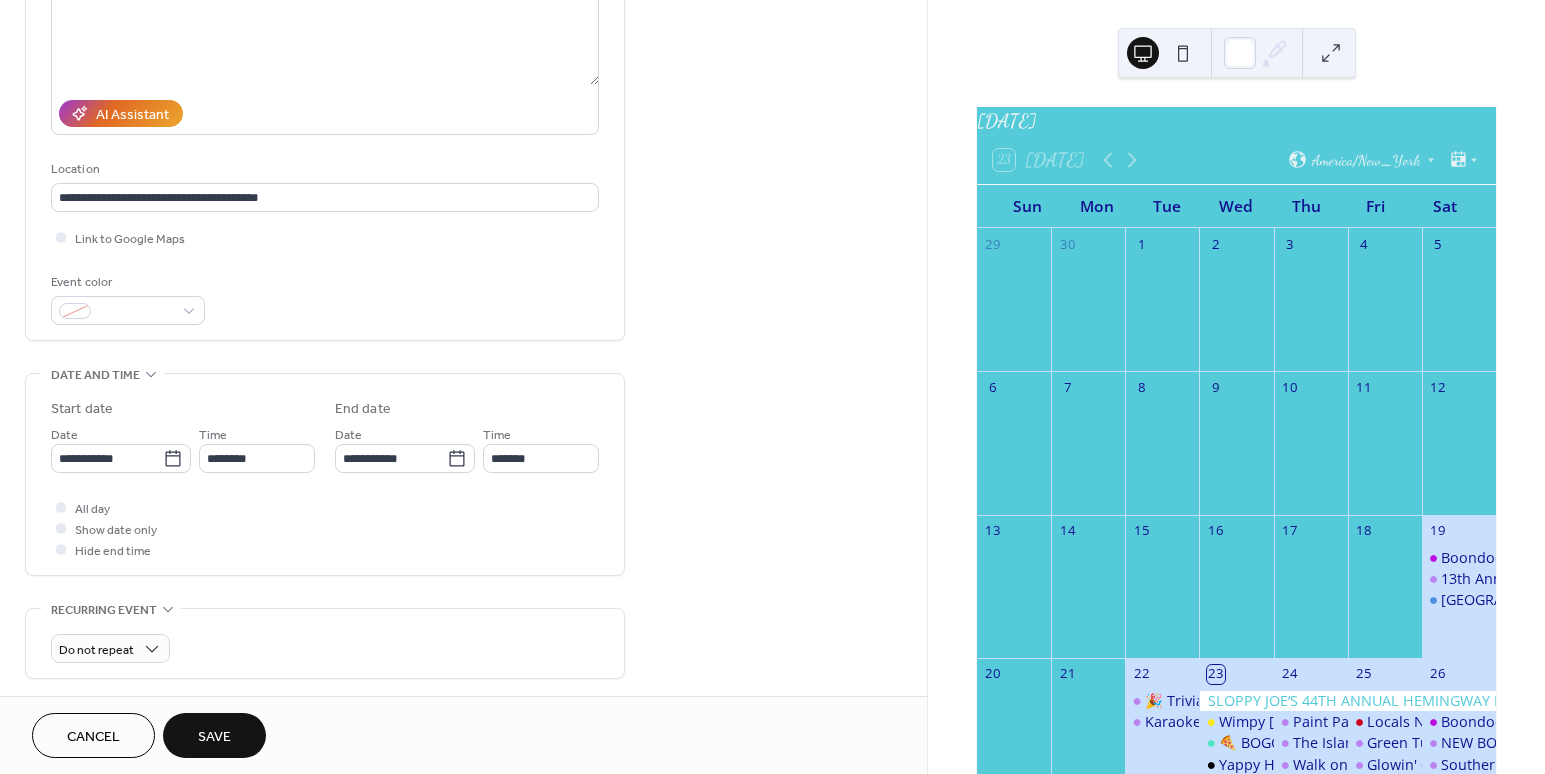type on "**********" 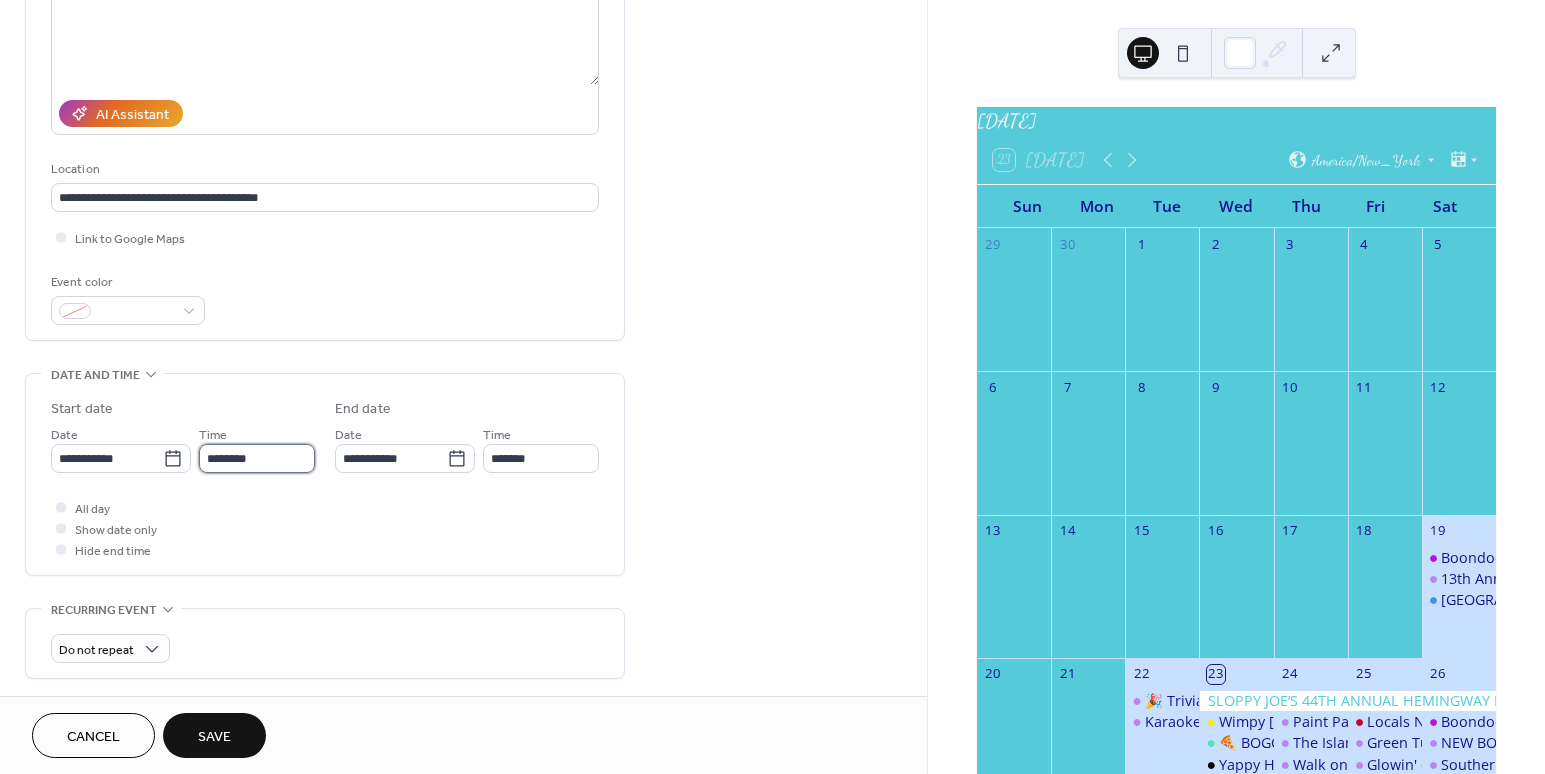 click on "********" at bounding box center (257, 458) 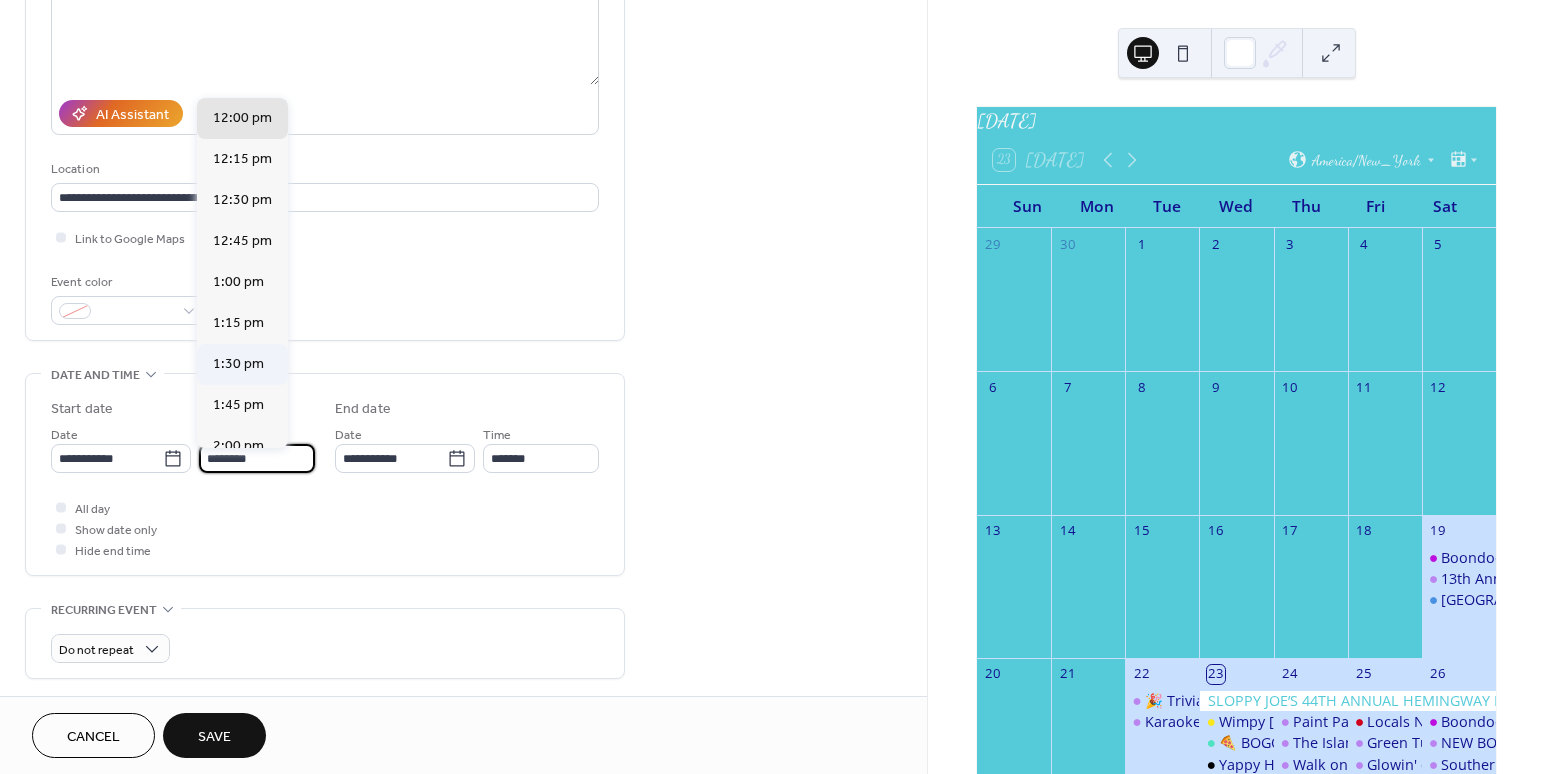 scroll, scrollTop: 2870, scrollLeft: 0, axis: vertical 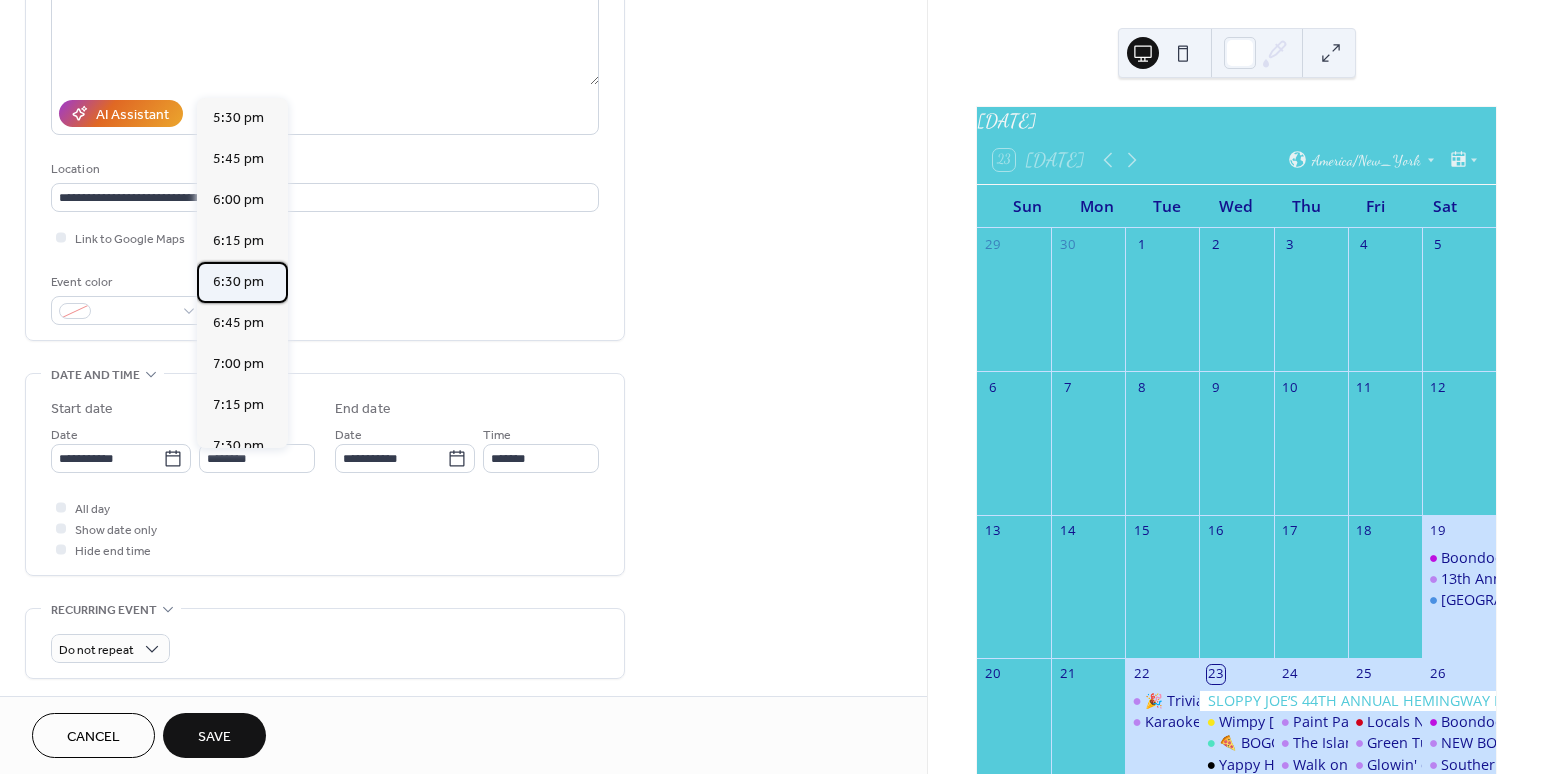click on "6:30 pm" at bounding box center (238, 282) 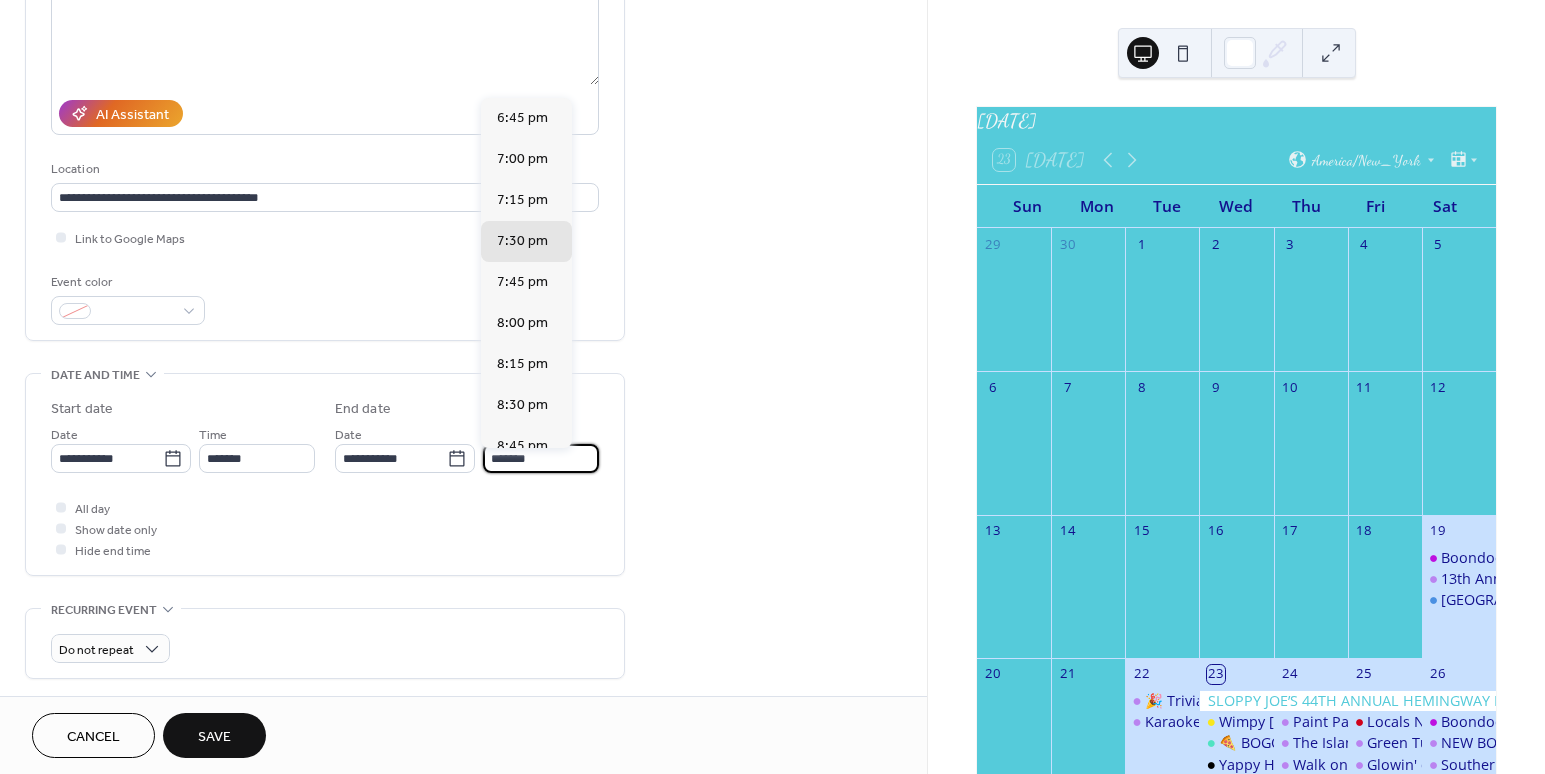 click on "*******" at bounding box center [541, 458] 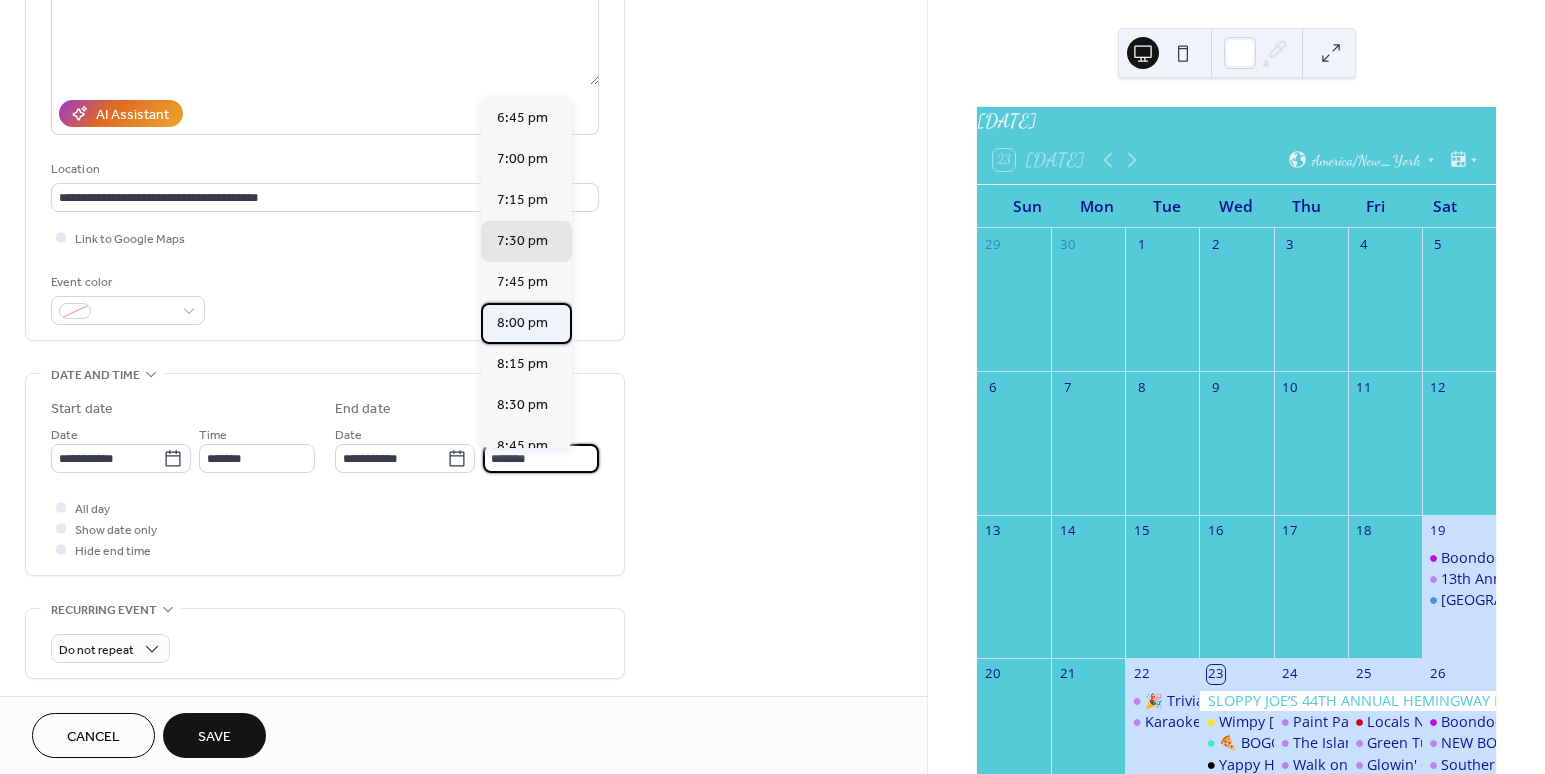 click on "8:00 pm" at bounding box center (522, 323) 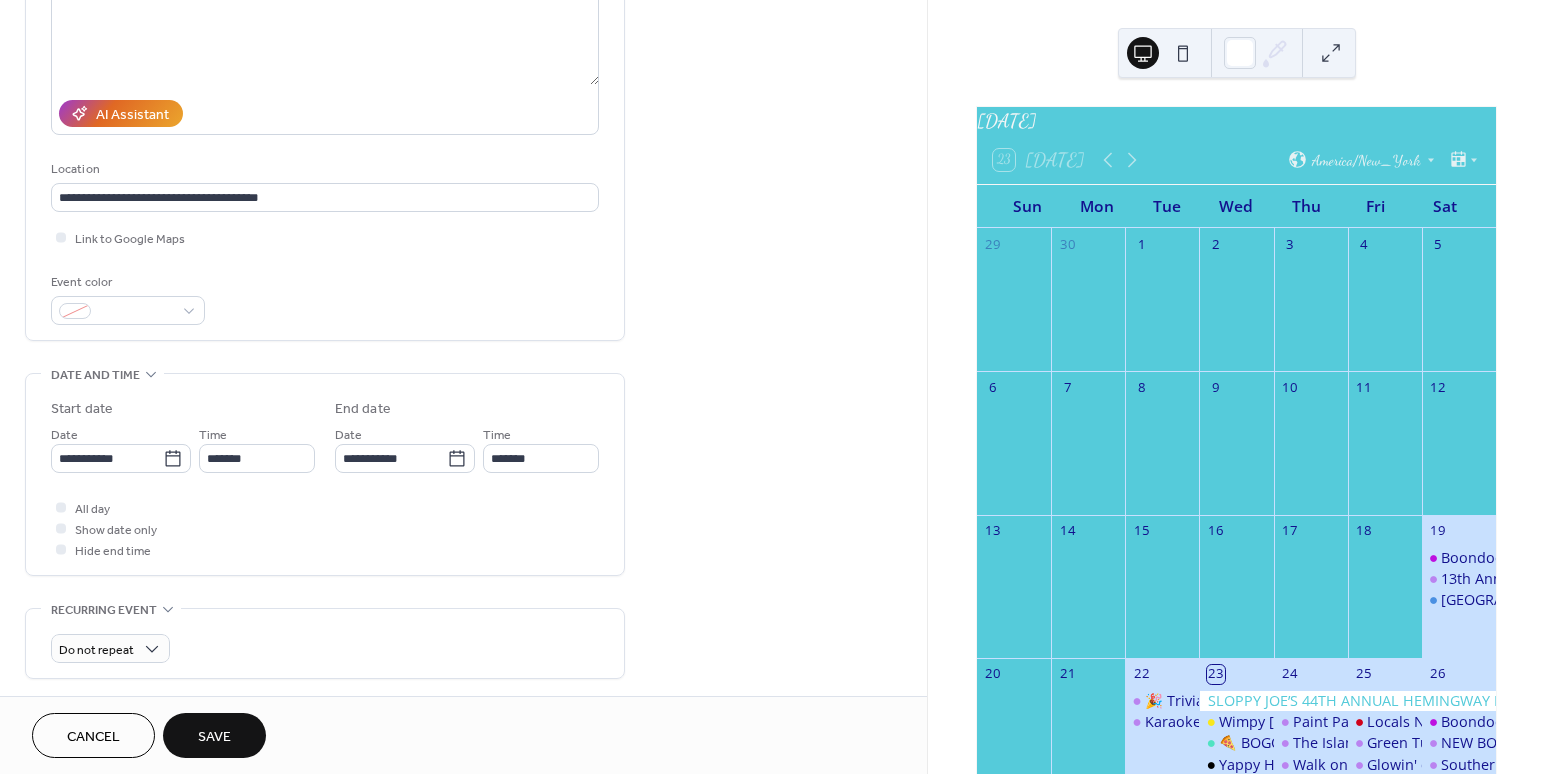 type on "*******" 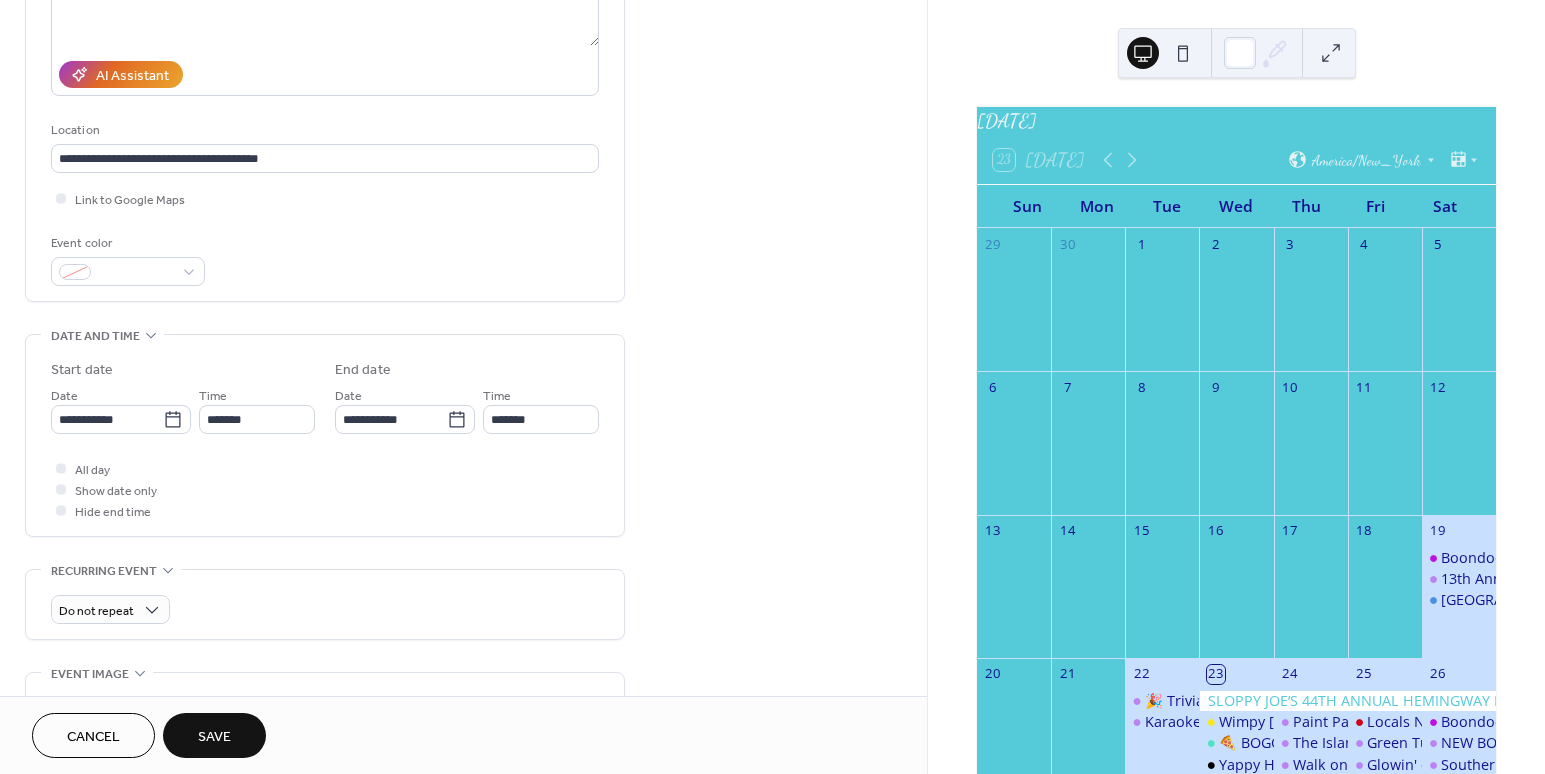 scroll, scrollTop: 321, scrollLeft: 0, axis: vertical 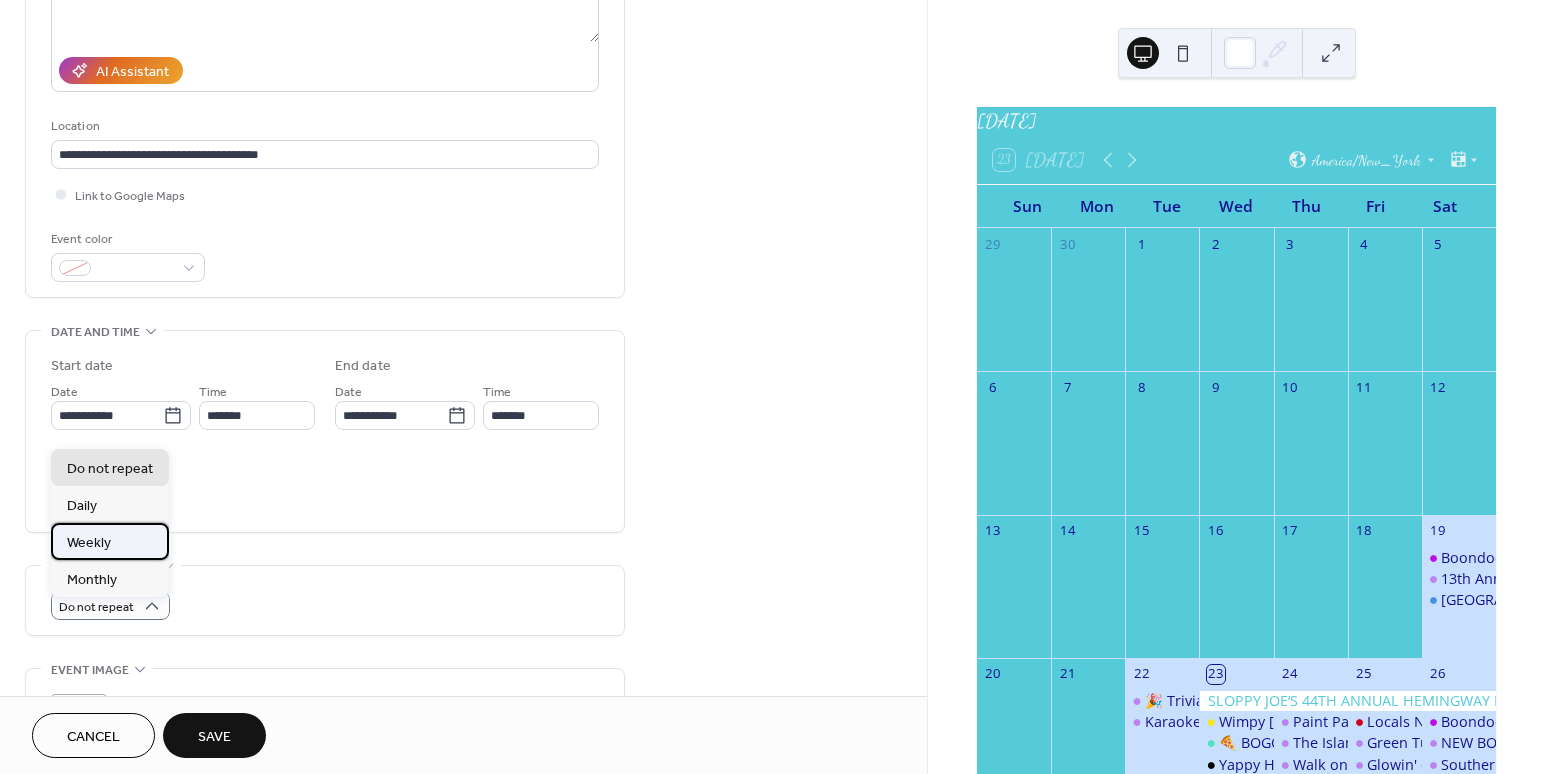 click on "Weekly" at bounding box center (110, 541) 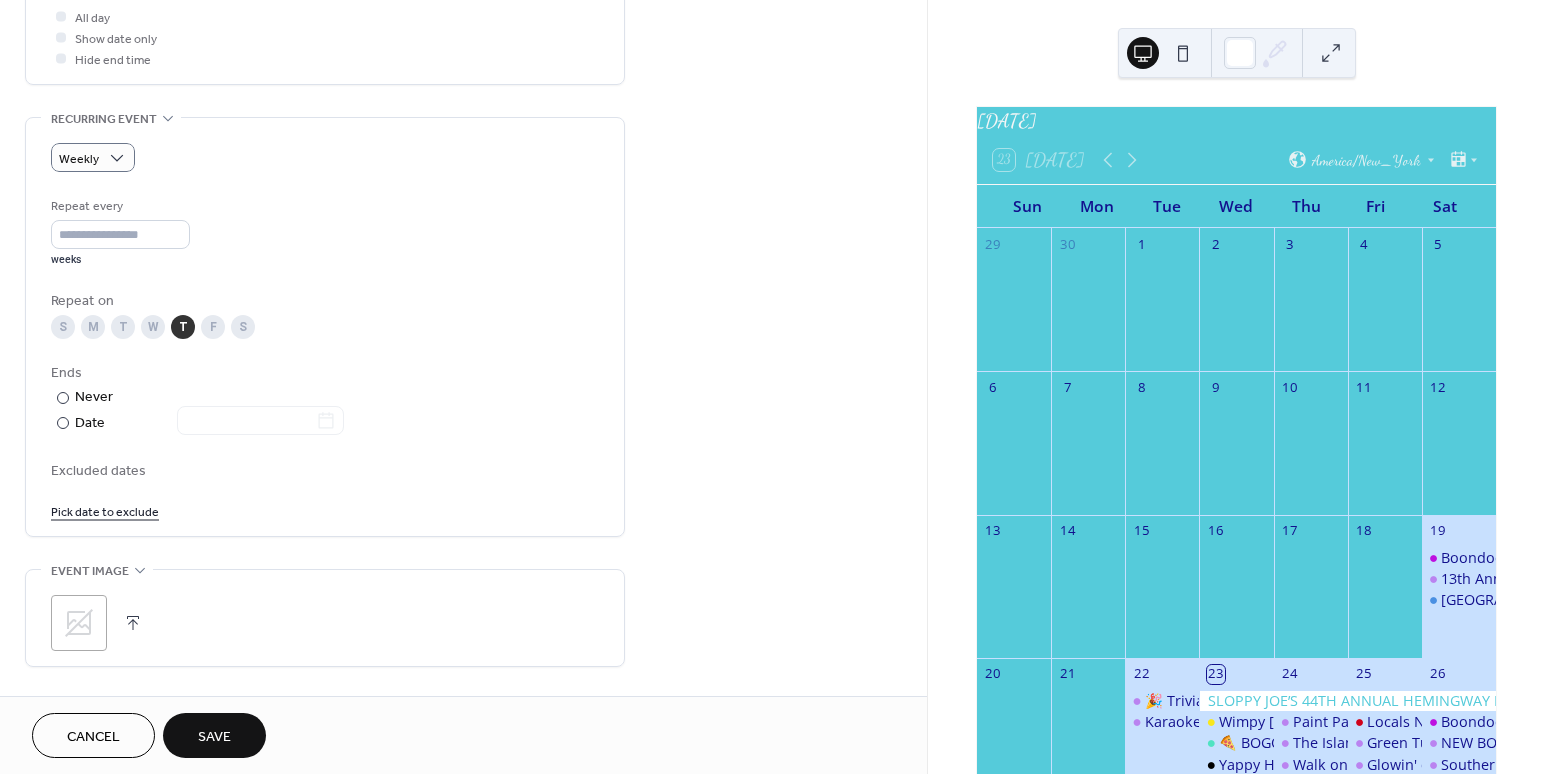 scroll, scrollTop: 1153, scrollLeft: 0, axis: vertical 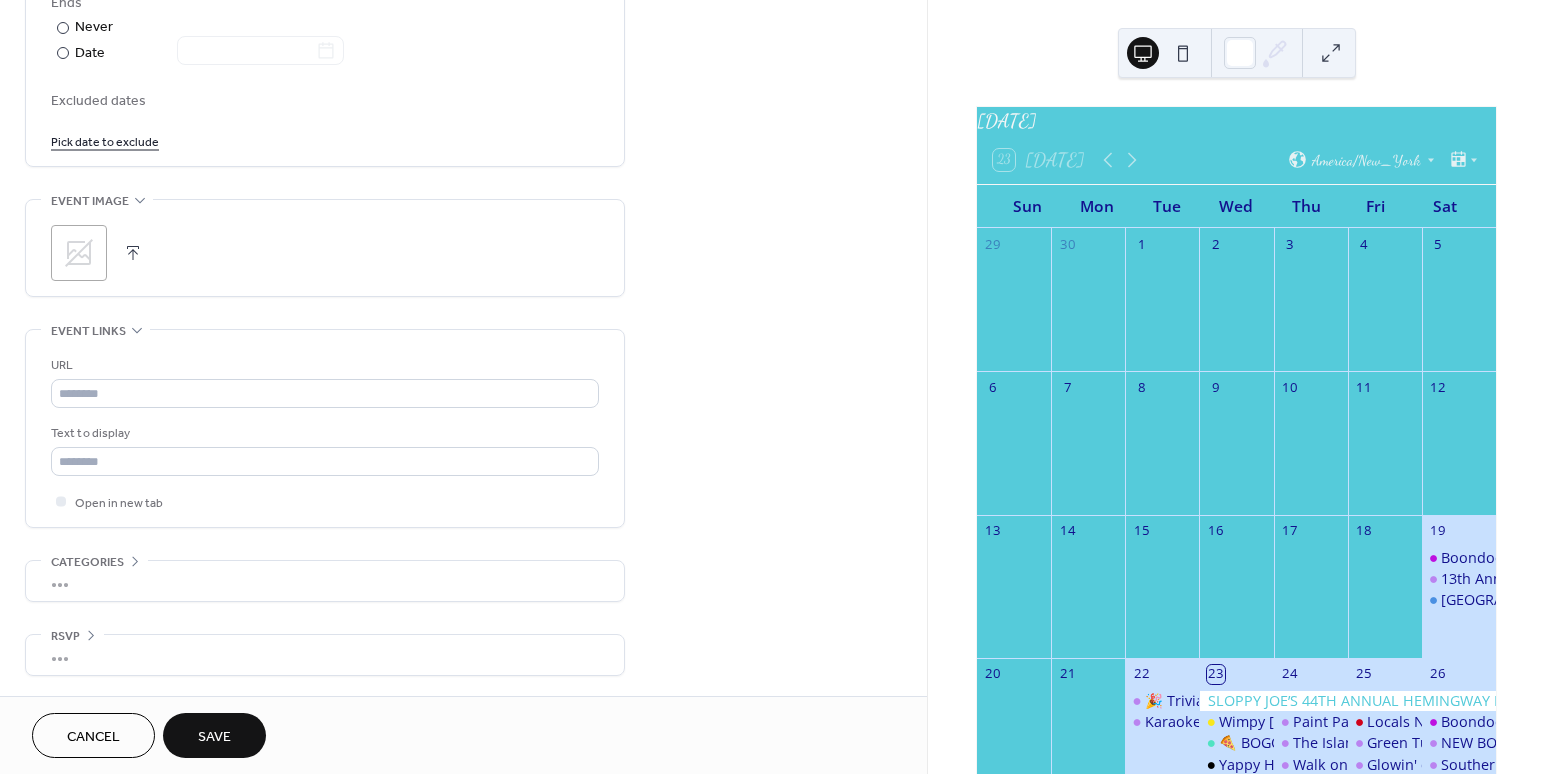 click at bounding box center (133, 253) 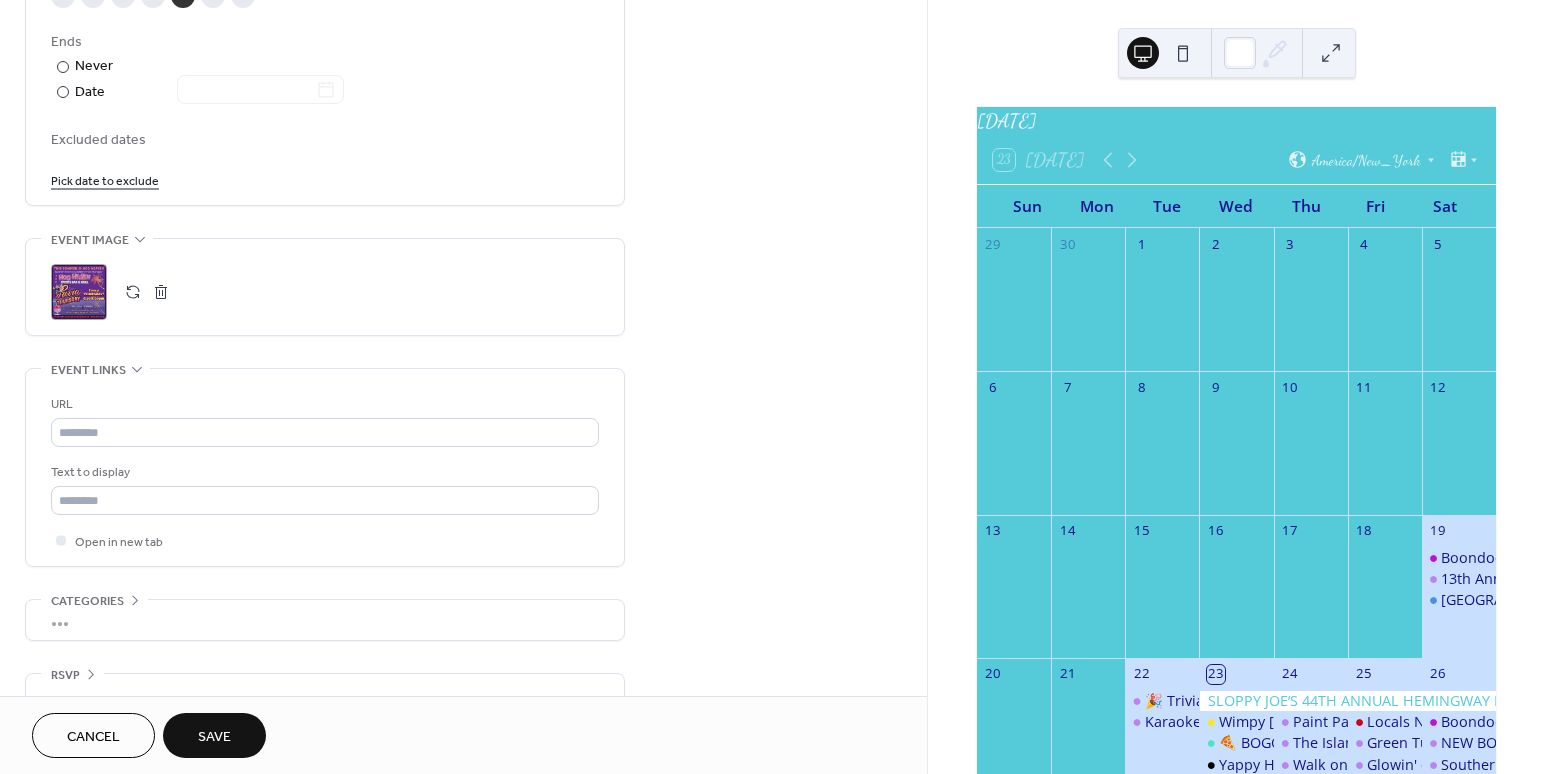 scroll, scrollTop: 1153, scrollLeft: 0, axis: vertical 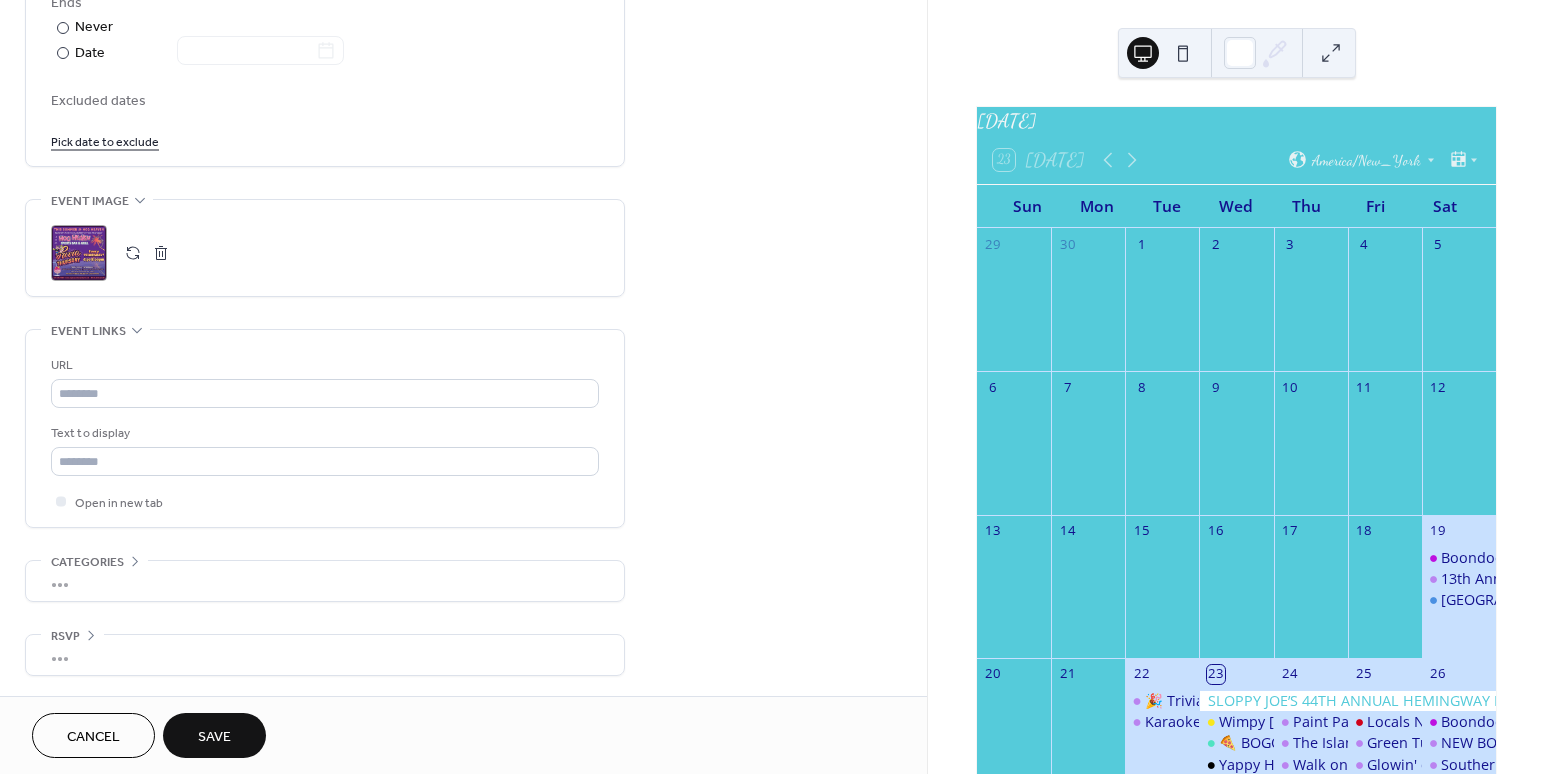 click on "Save" at bounding box center [214, 735] 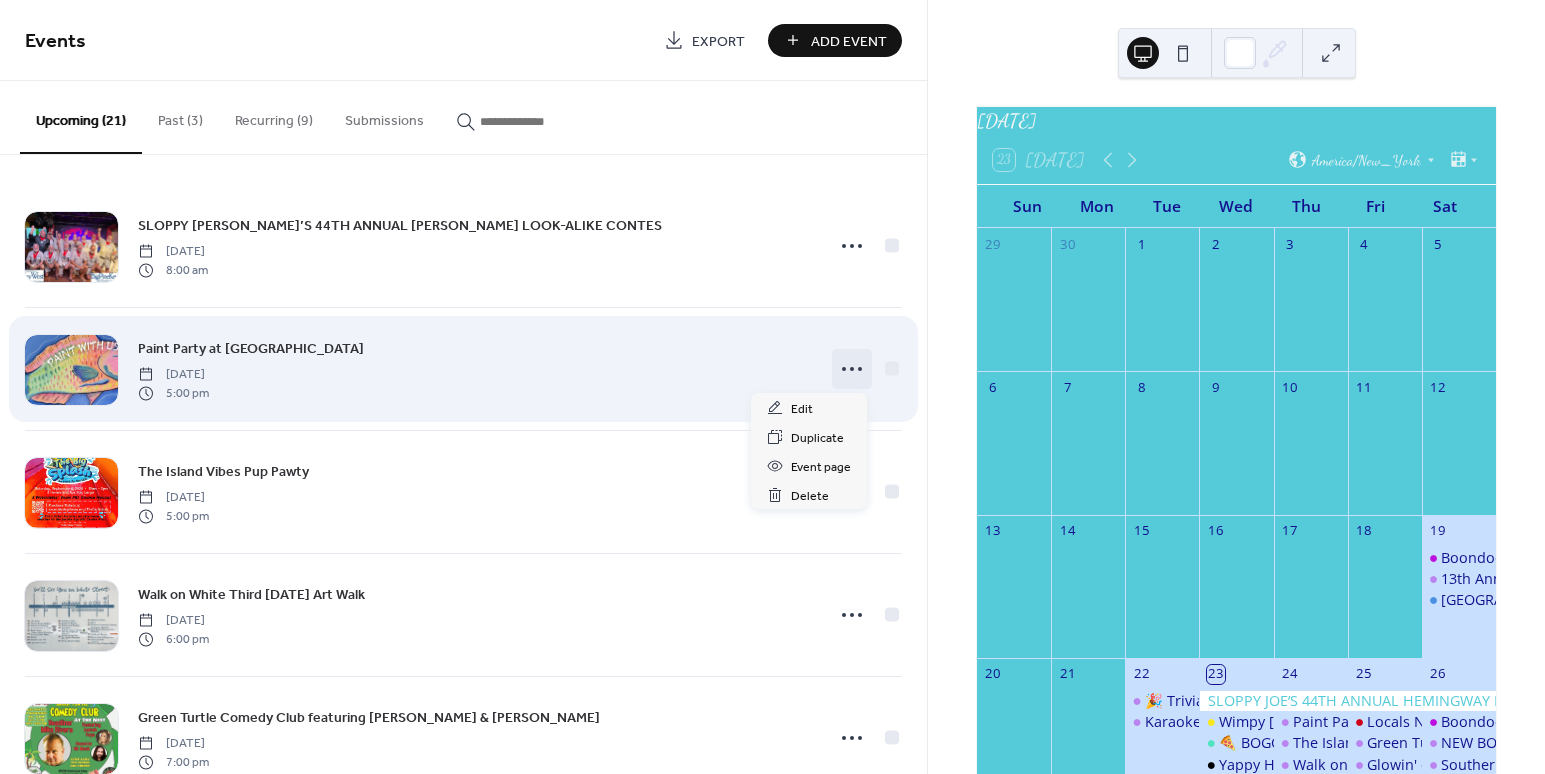 click 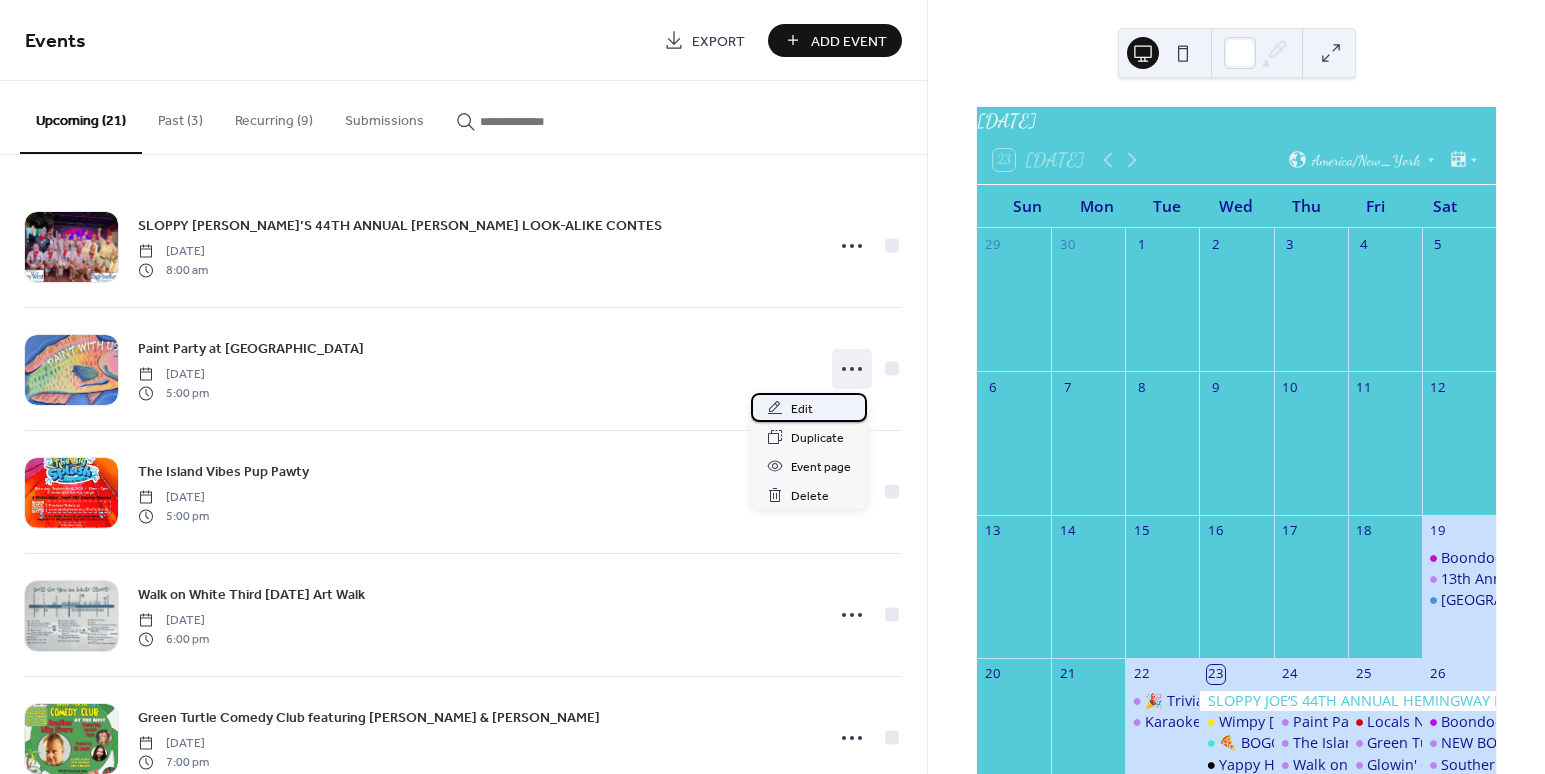 click on "Edit" at bounding box center [802, 409] 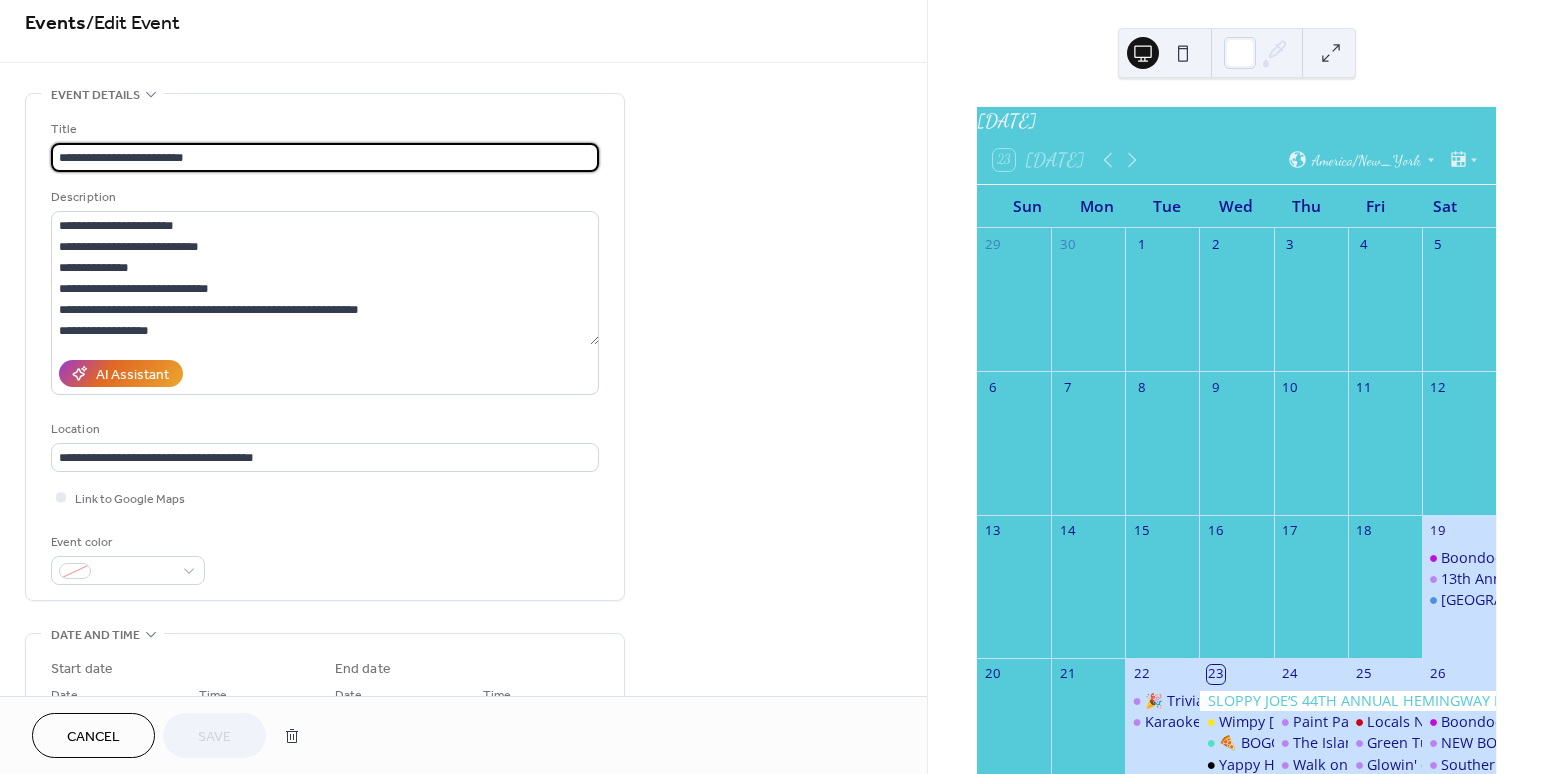scroll, scrollTop: 577, scrollLeft: 0, axis: vertical 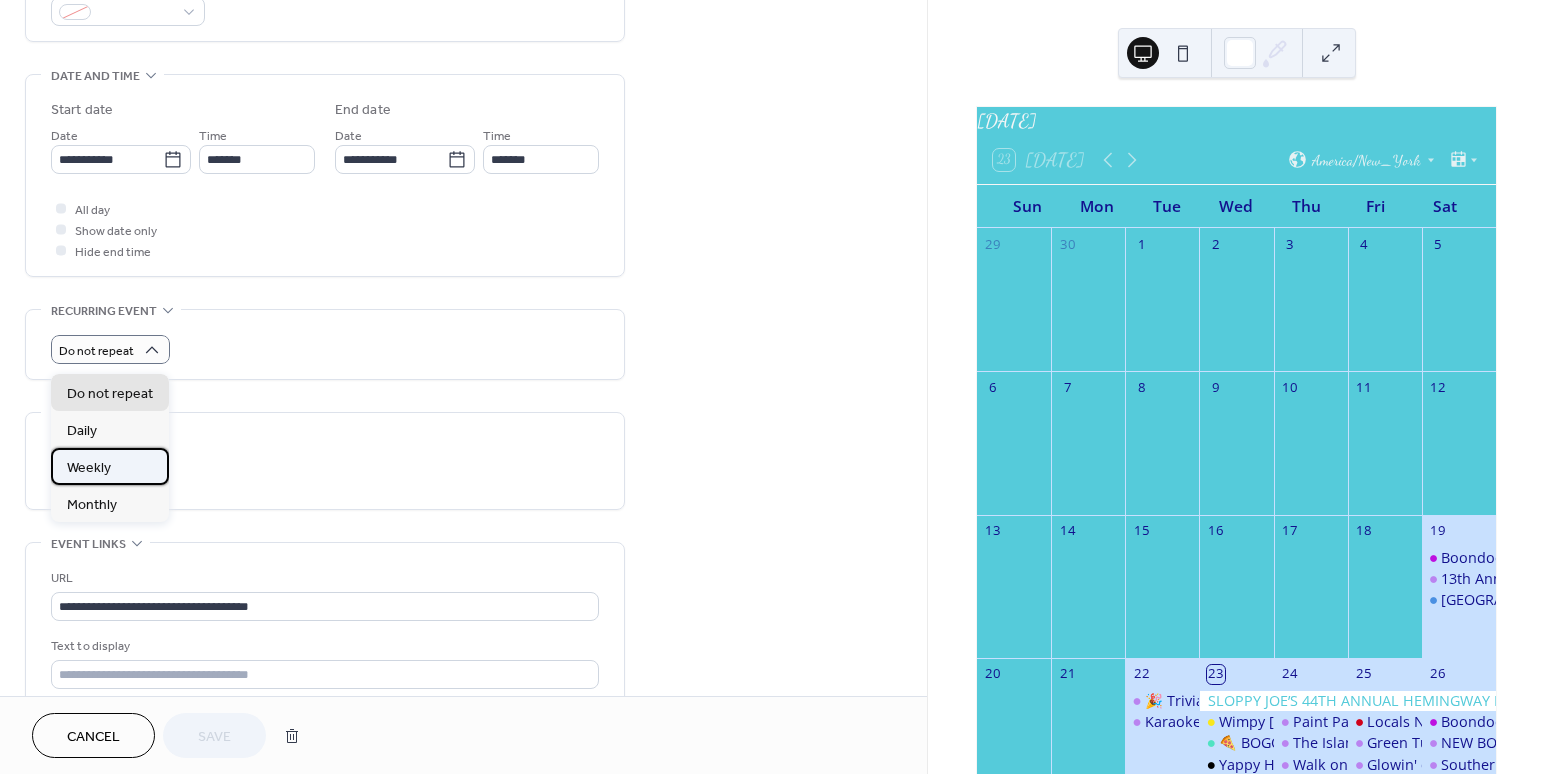 click on "Weekly" at bounding box center (110, 466) 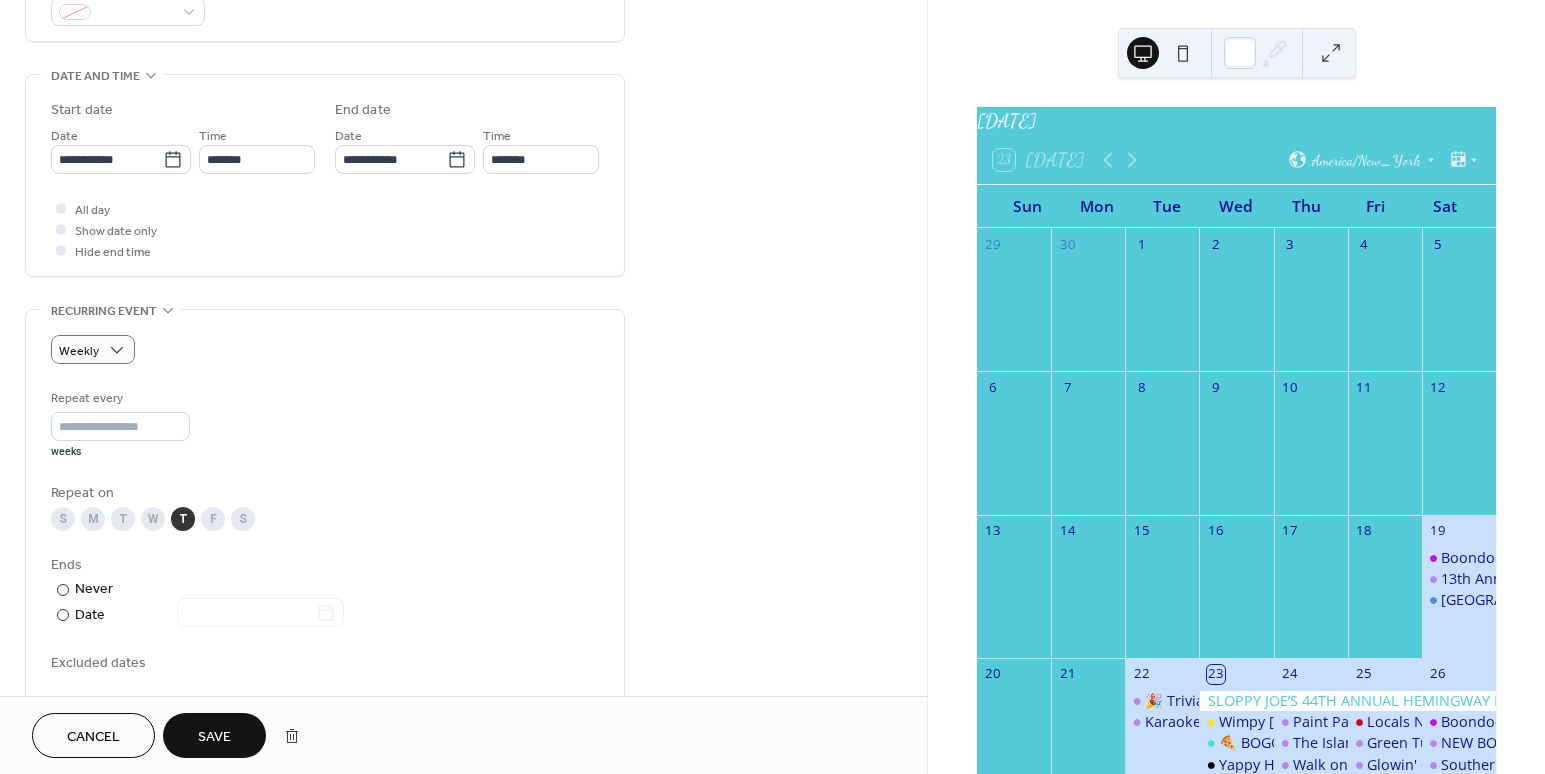 click on "Save" at bounding box center (214, 737) 